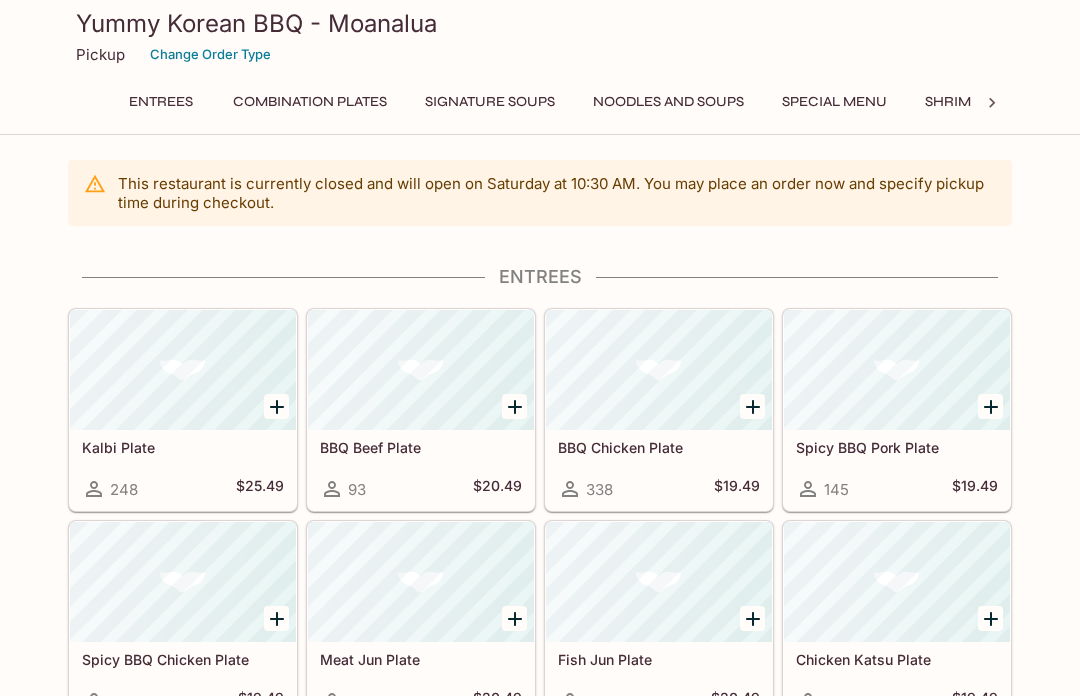 scroll, scrollTop: 0, scrollLeft: 0, axis: both 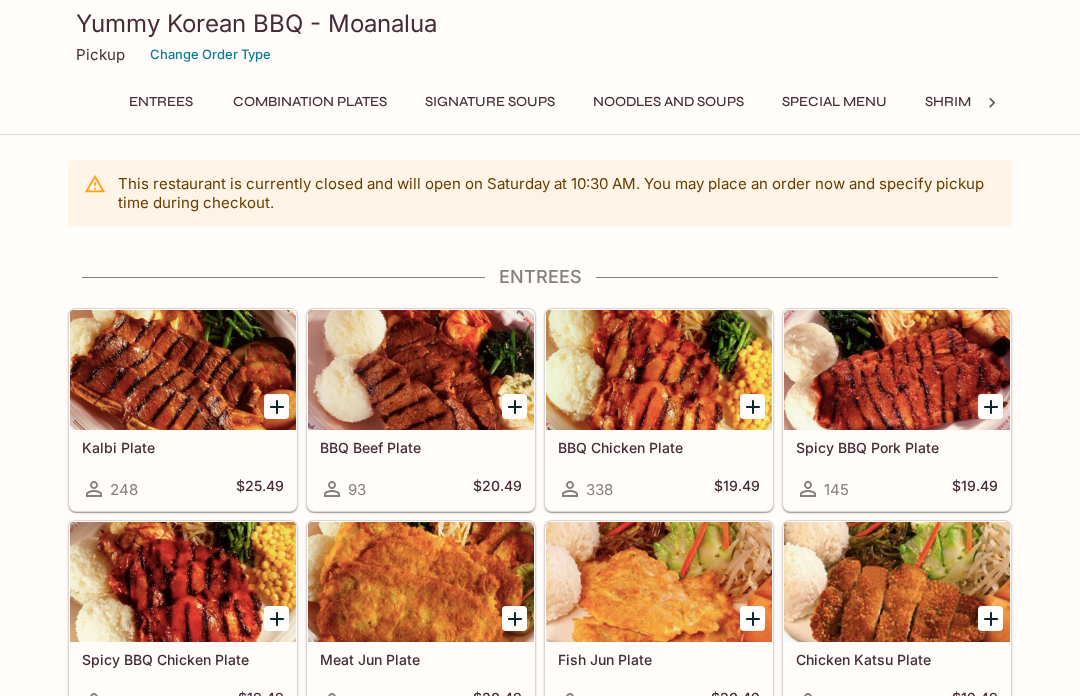 click at bounding box center [183, 370] 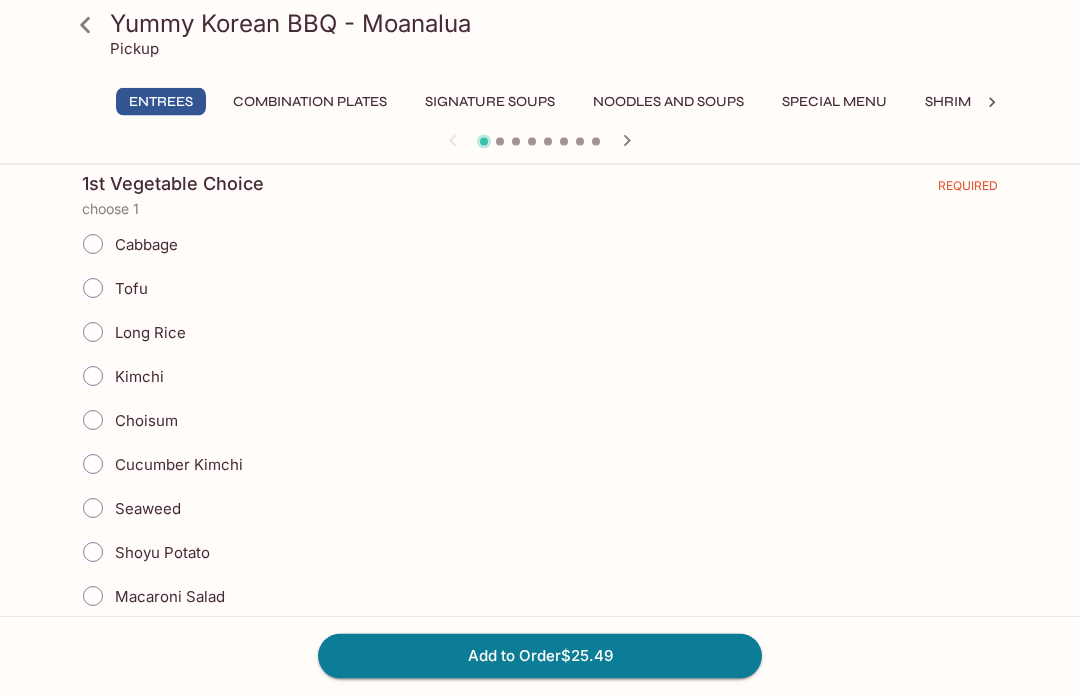 scroll, scrollTop: 450, scrollLeft: 0, axis: vertical 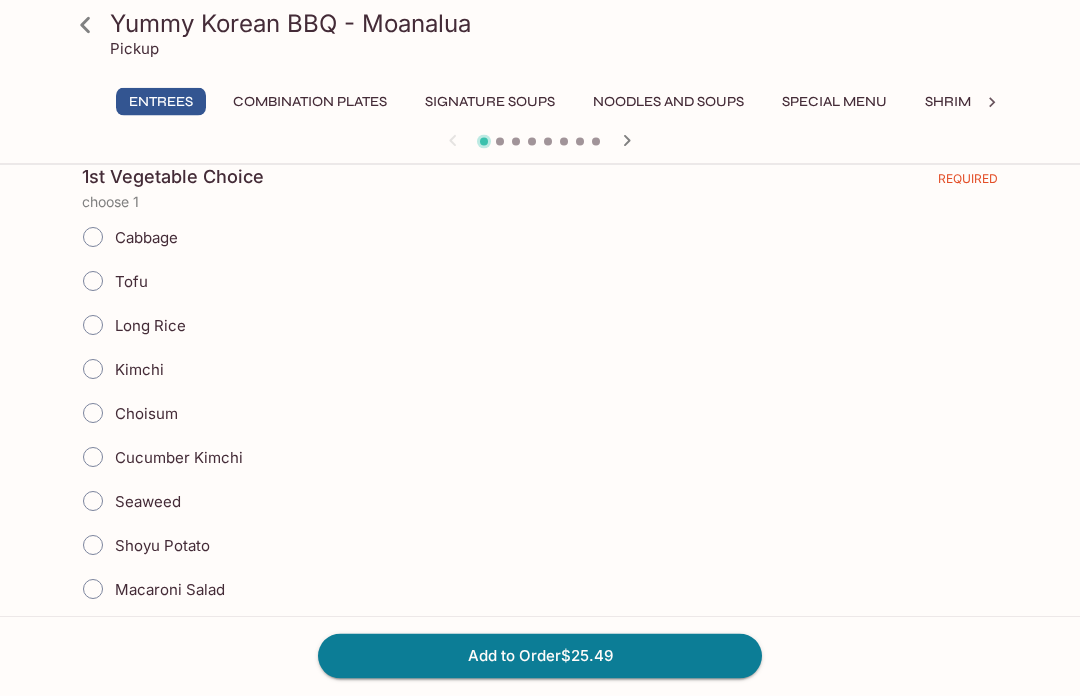 click on "Tofu" at bounding box center [93, 282] 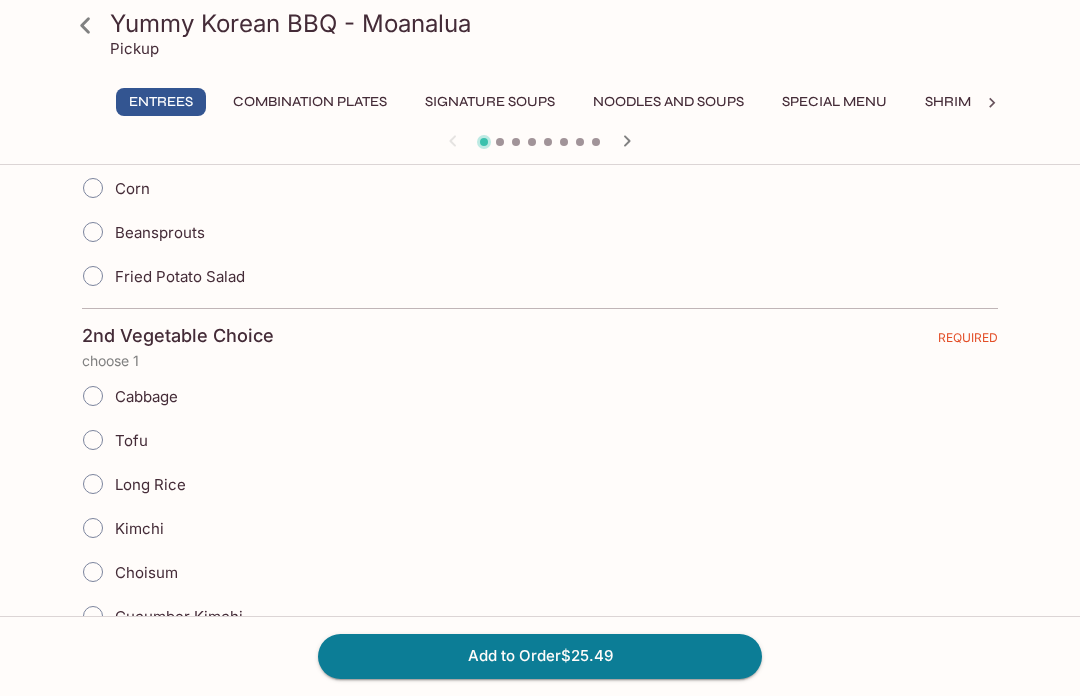 scroll, scrollTop: 930, scrollLeft: 0, axis: vertical 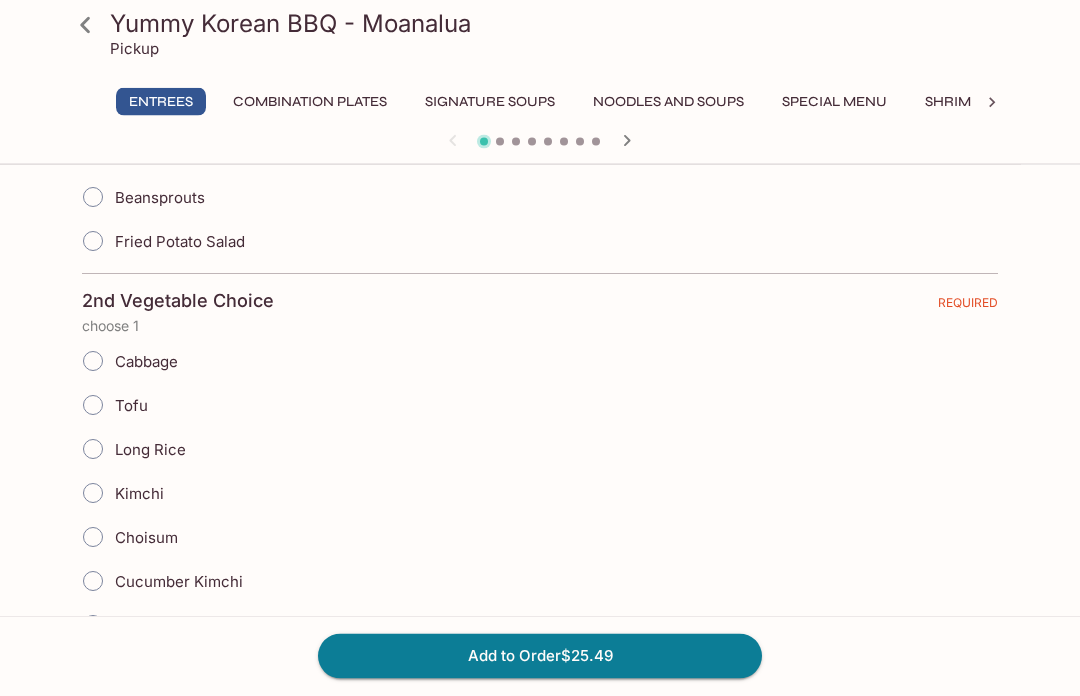 click on "Long Rice" at bounding box center (93, 450) 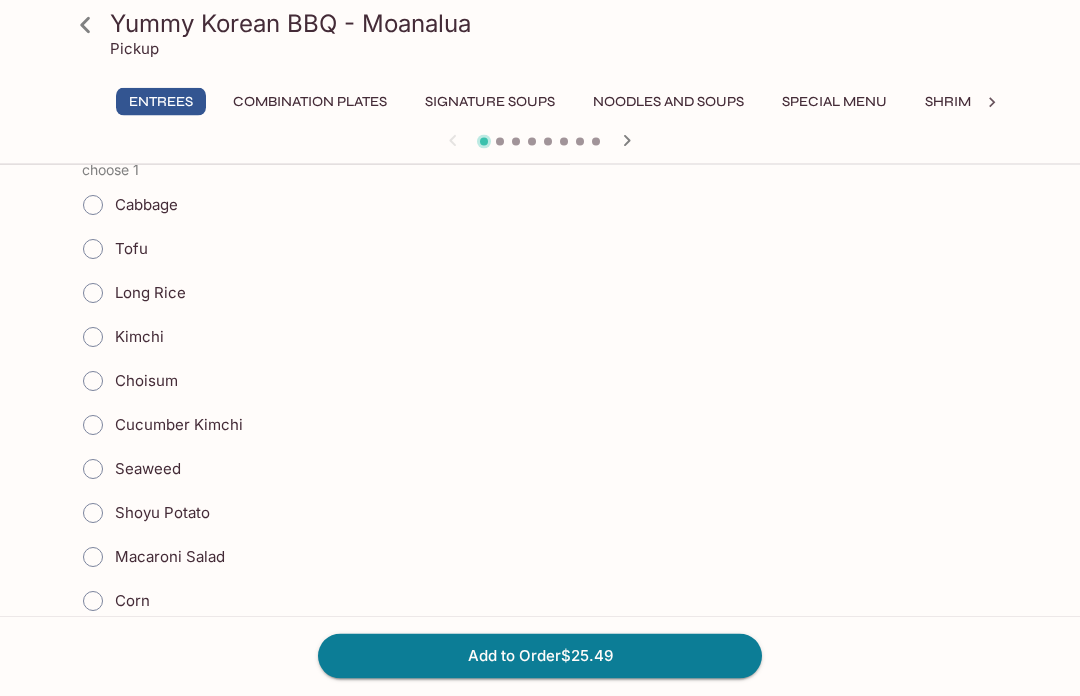 scroll, scrollTop: 1692, scrollLeft: 0, axis: vertical 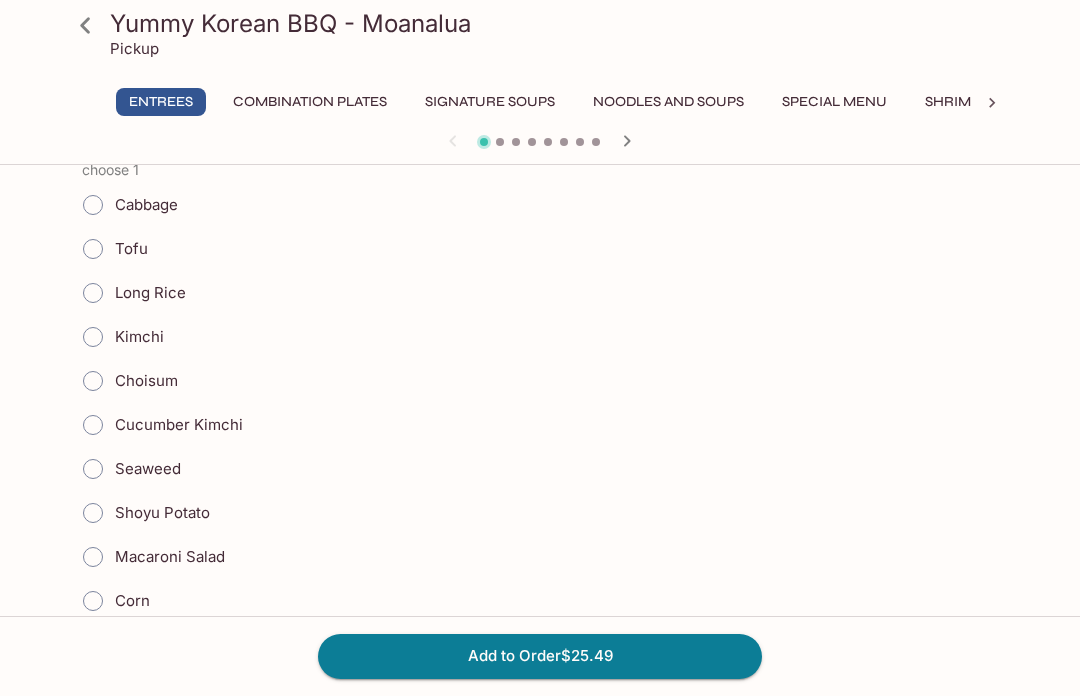 click on "Seaweed" at bounding box center [93, 469] 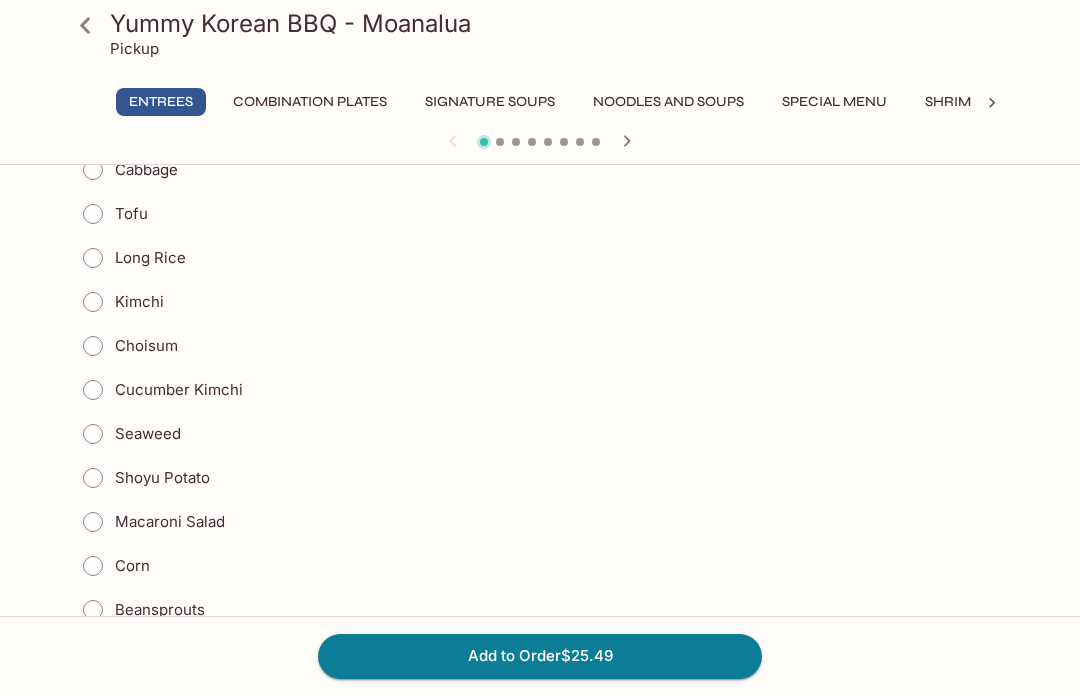 scroll, scrollTop: 2332, scrollLeft: 0, axis: vertical 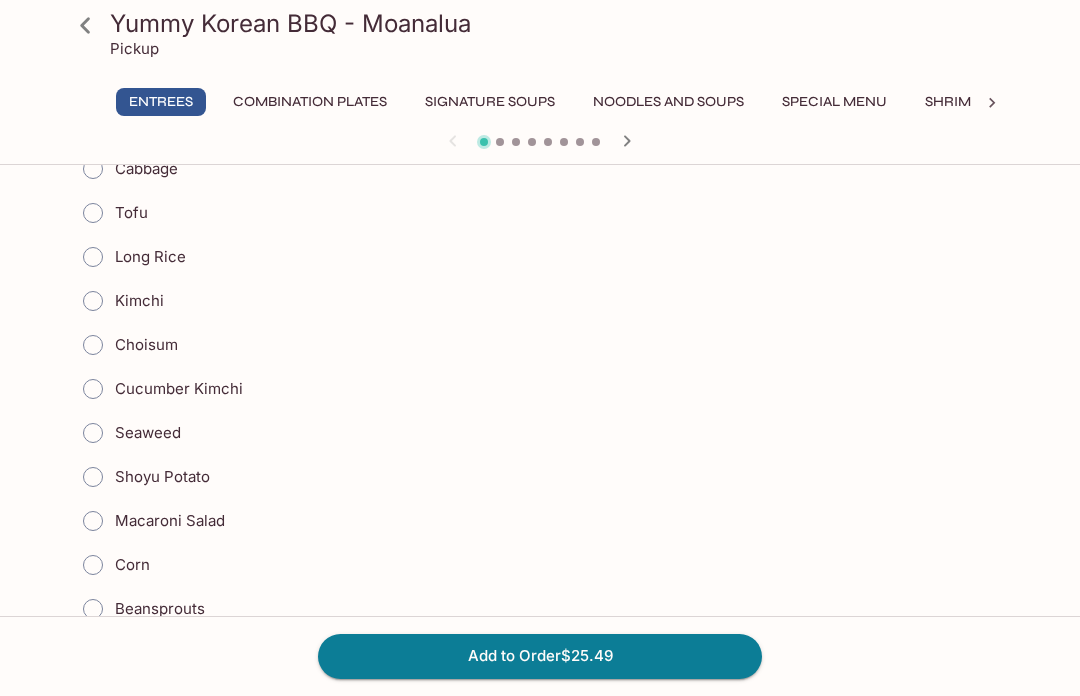 click on "Shoyu Potato" at bounding box center [93, 477] 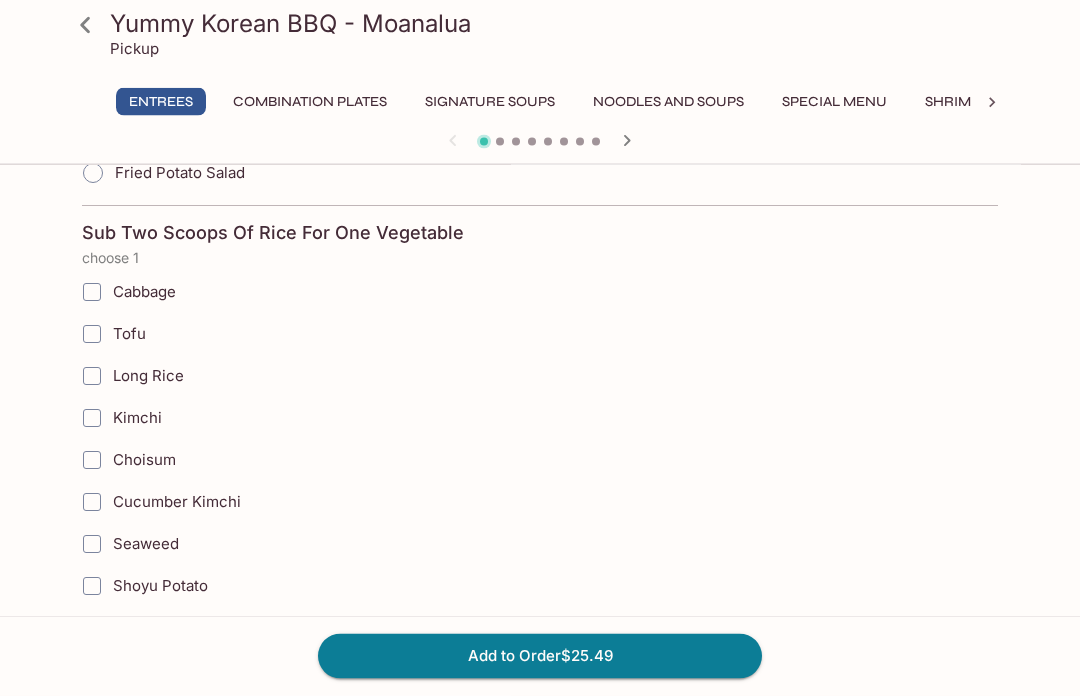 scroll, scrollTop: 2812, scrollLeft: 0, axis: vertical 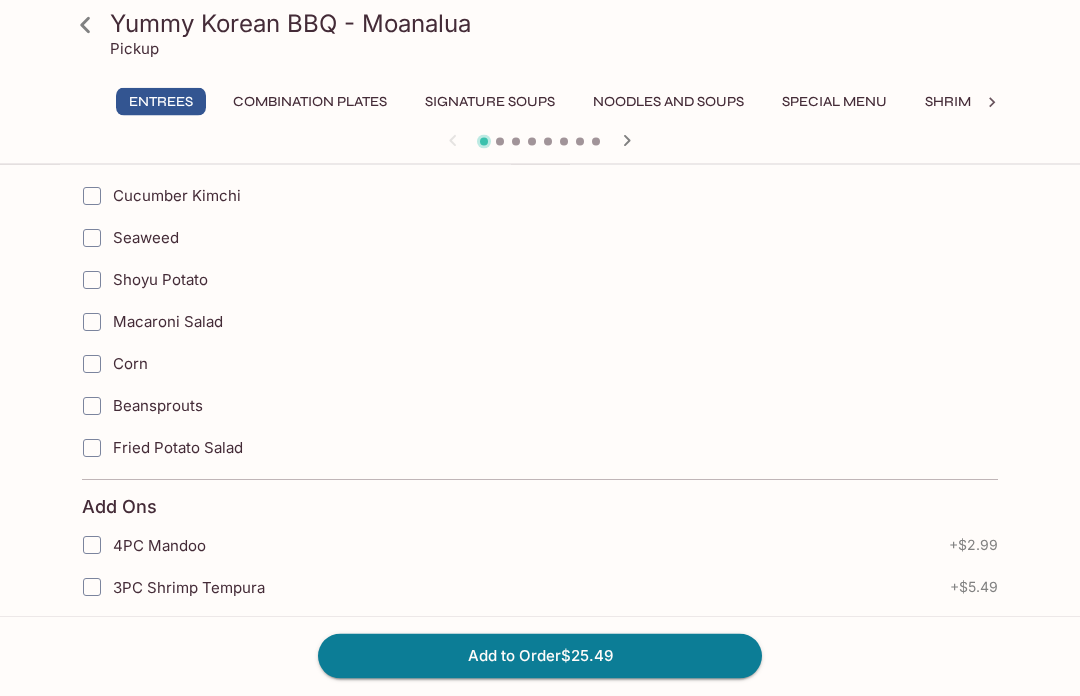 click on "Beansprouts" at bounding box center [92, 407] 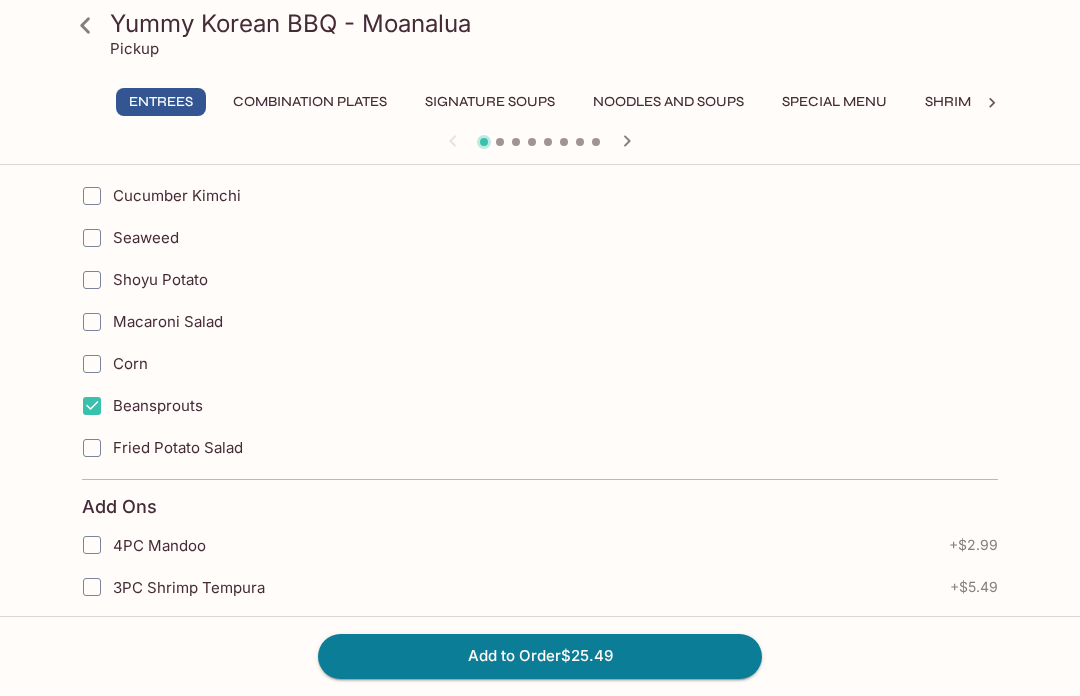 scroll, scrollTop: 3130, scrollLeft: 0, axis: vertical 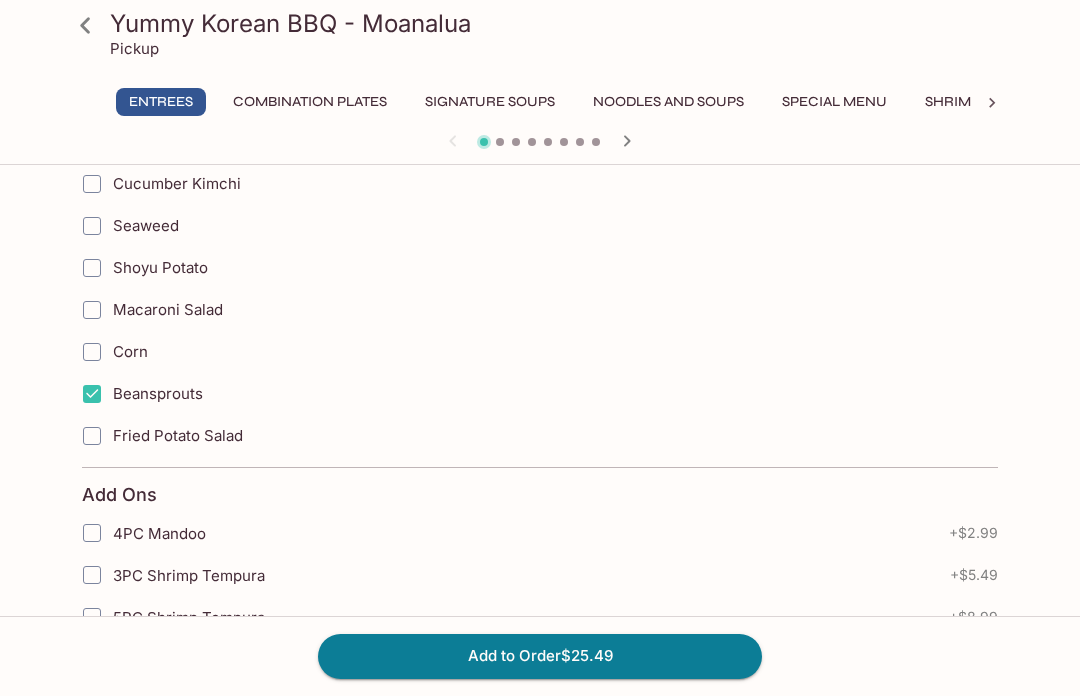 click on "Add to Order  $25.49" at bounding box center [540, 656] 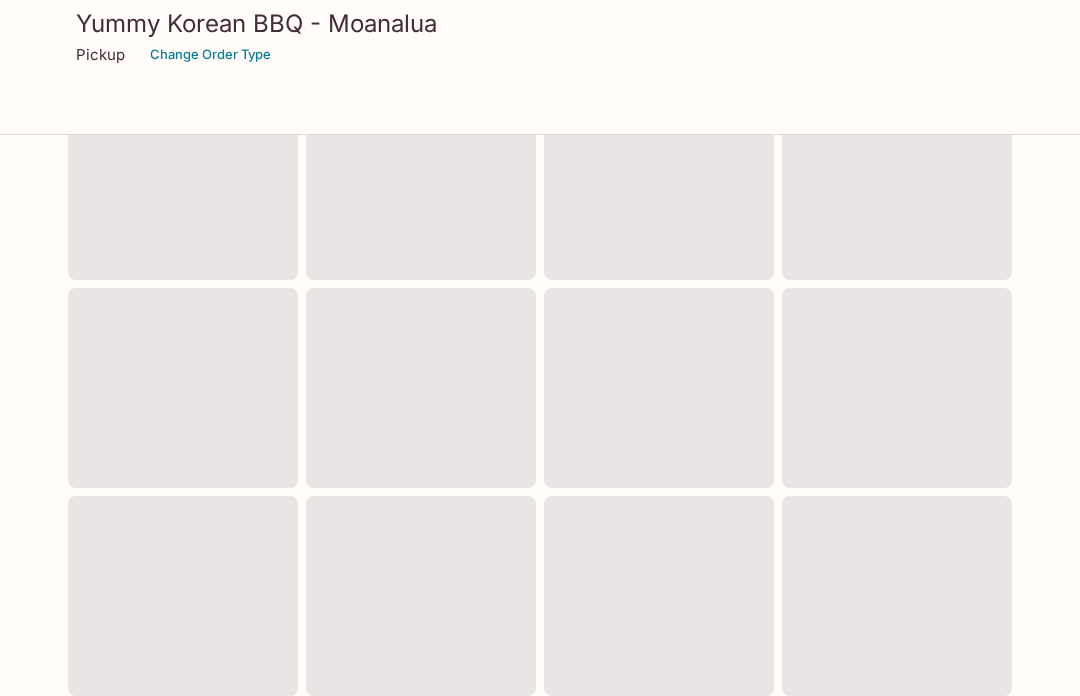 scroll, scrollTop: 0, scrollLeft: 0, axis: both 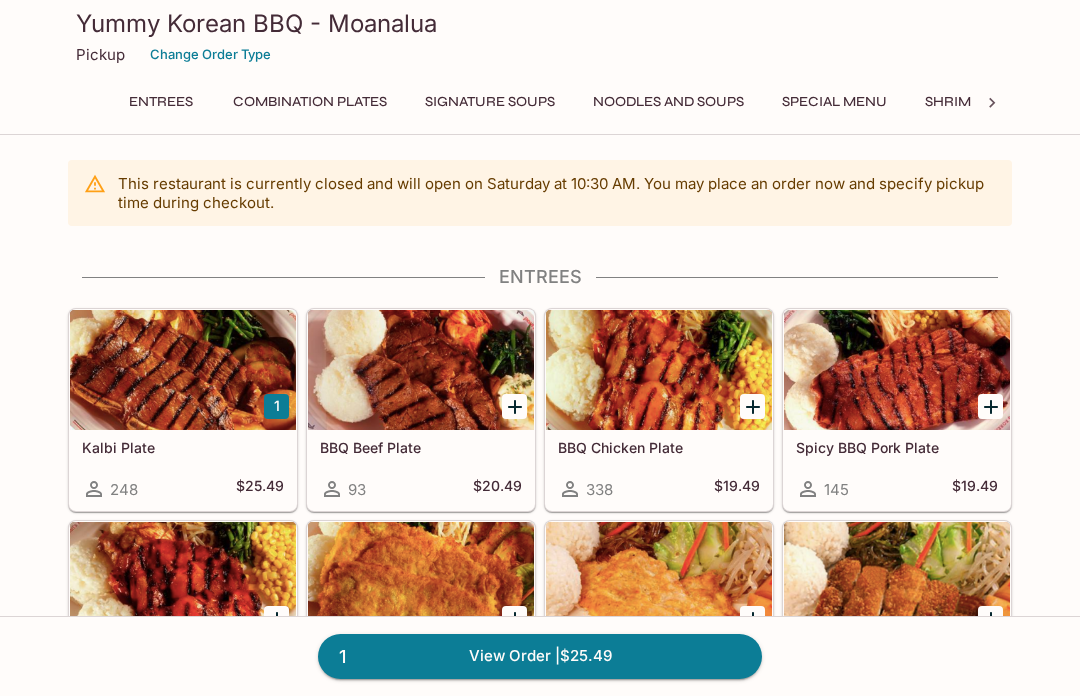 click at bounding box center (183, 370) 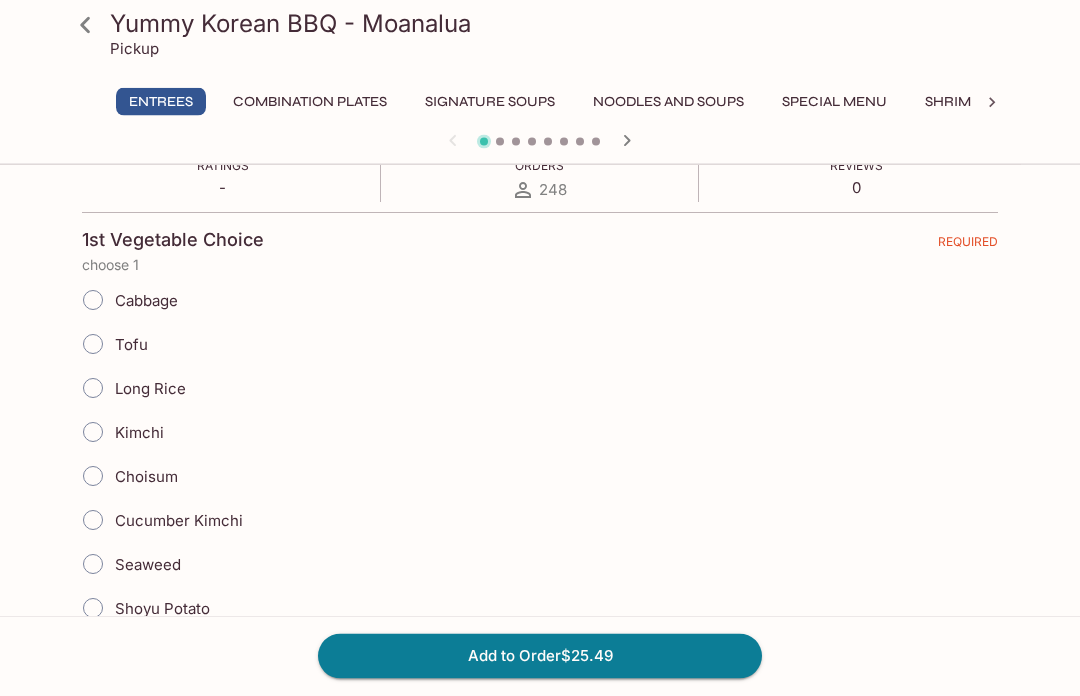 scroll, scrollTop: 402, scrollLeft: 0, axis: vertical 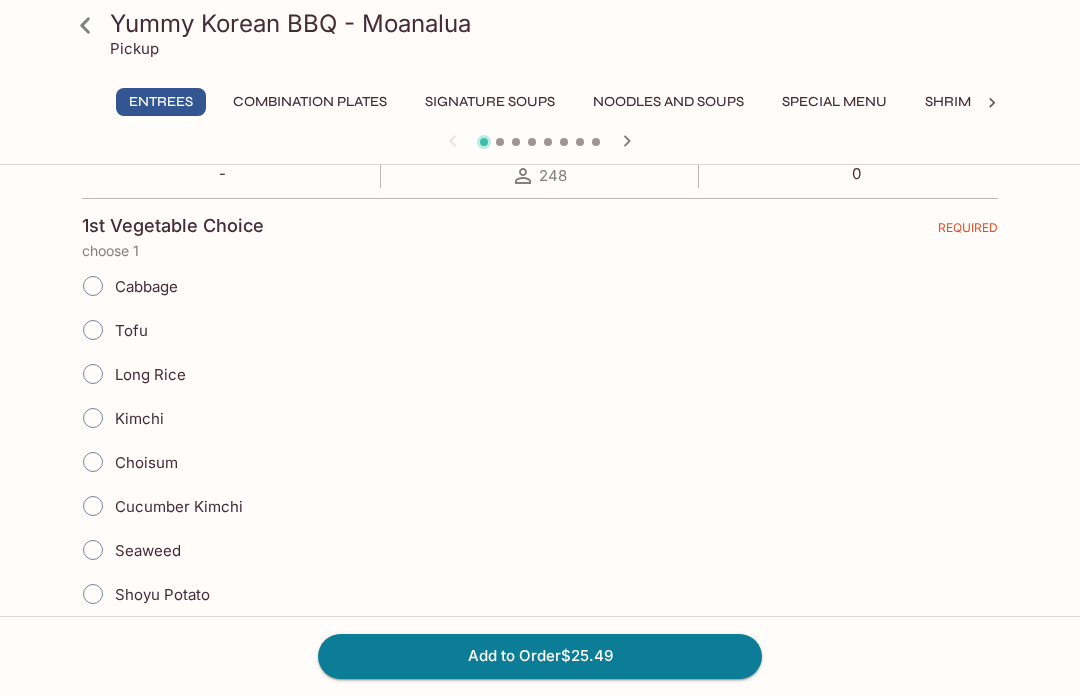 click on "Shoyu Potato" at bounding box center [93, 594] 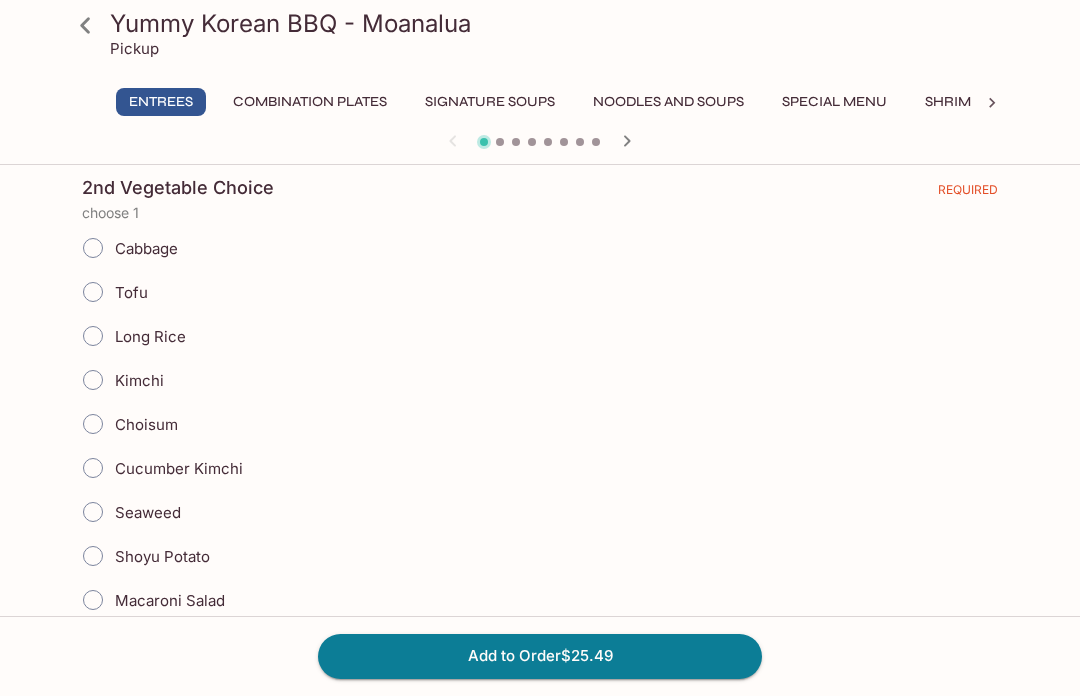 scroll, scrollTop: 1049, scrollLeft: 0, axis: vertical 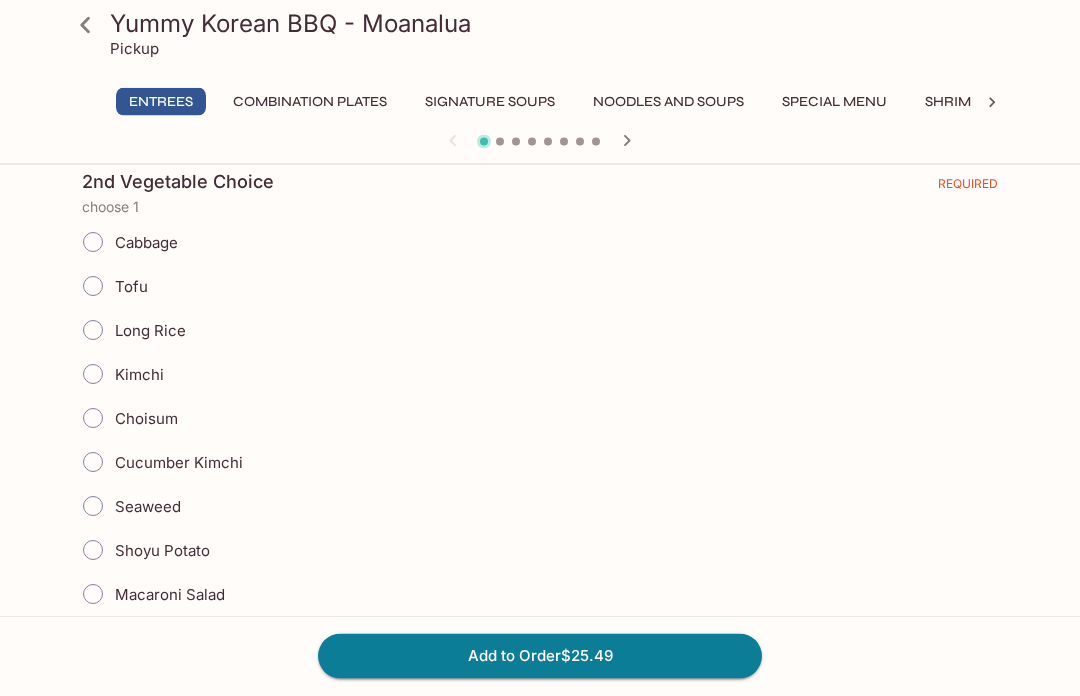 click on "Shoyu Potato" at bounding box center [93, 551] 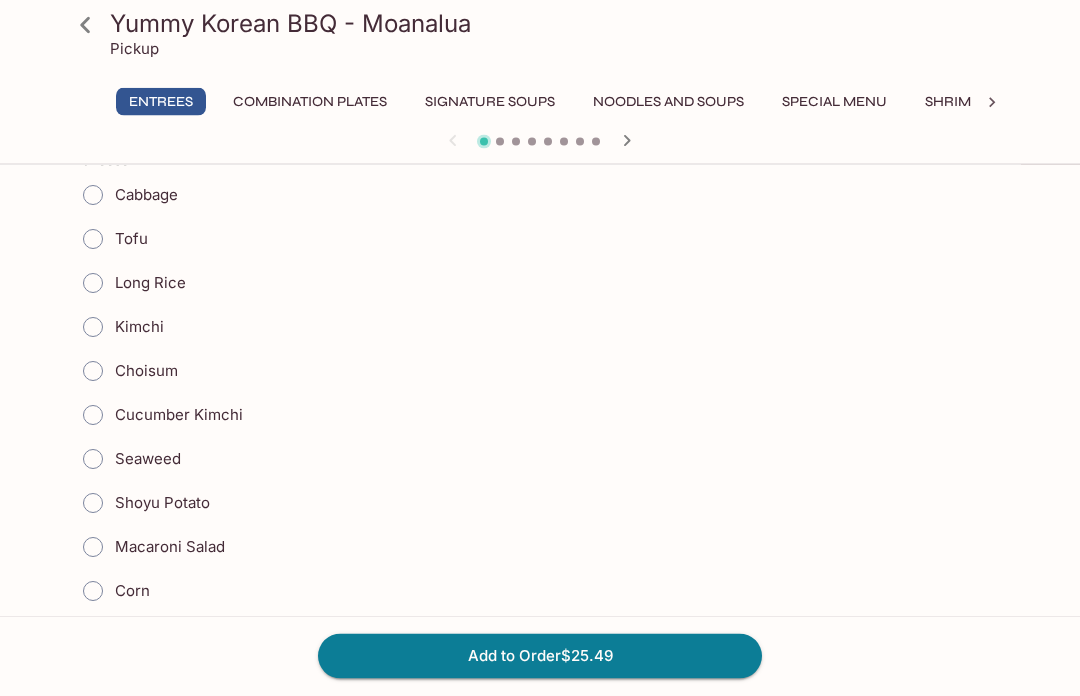 scroll, scrollTop: 1712, scrollLeft: 0, axis: vertical 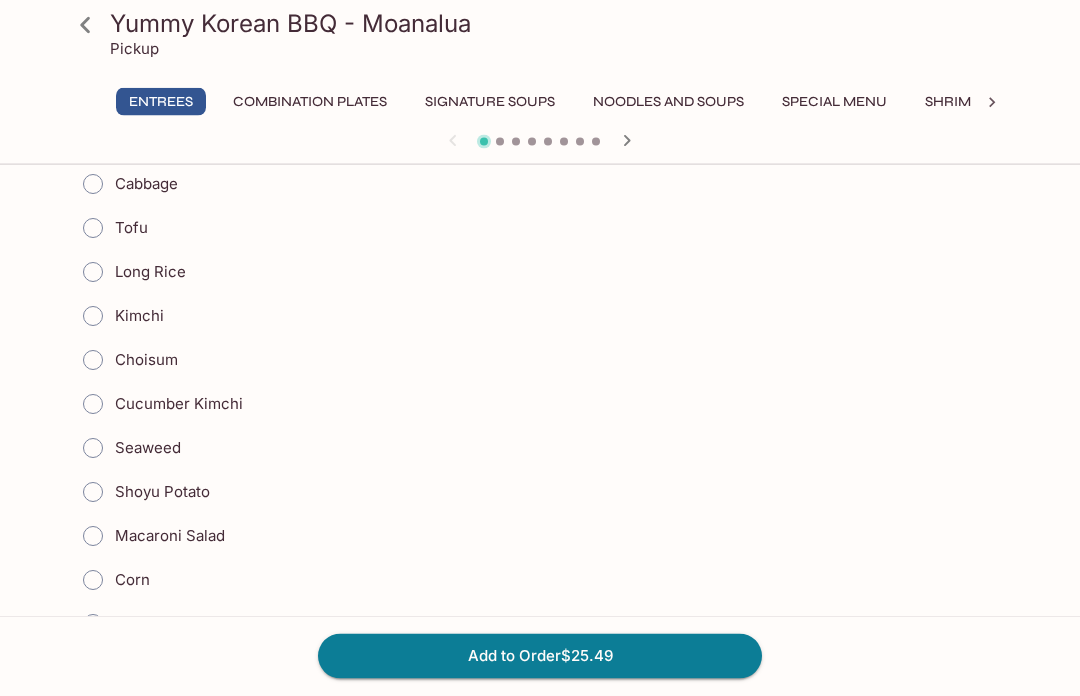 click on "Long Rice" at bounding box center [93, 273] 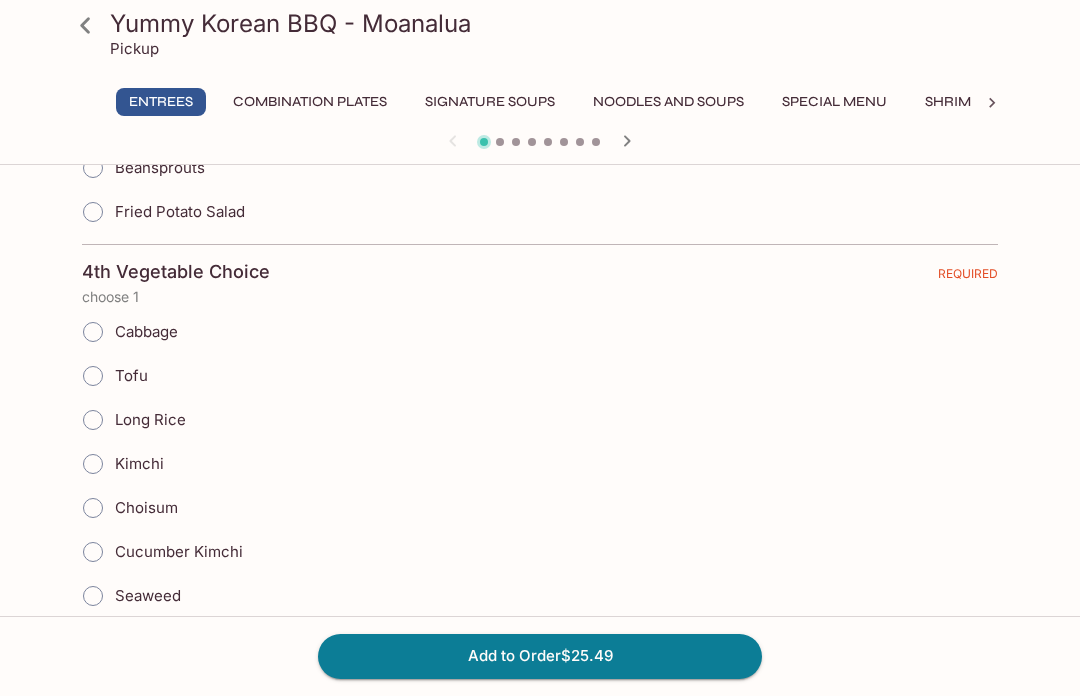 scroll, scrollTop: 2199, scrollLeft: 0, axis: vertical 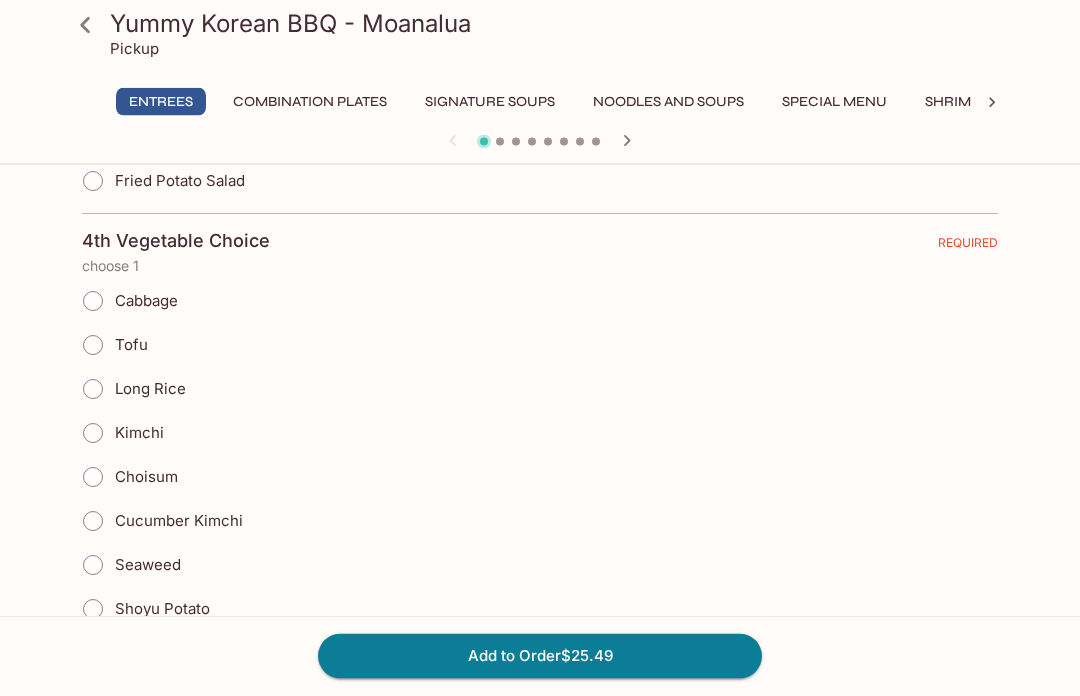 click on "Tofu" at bounding box center [93, 346] 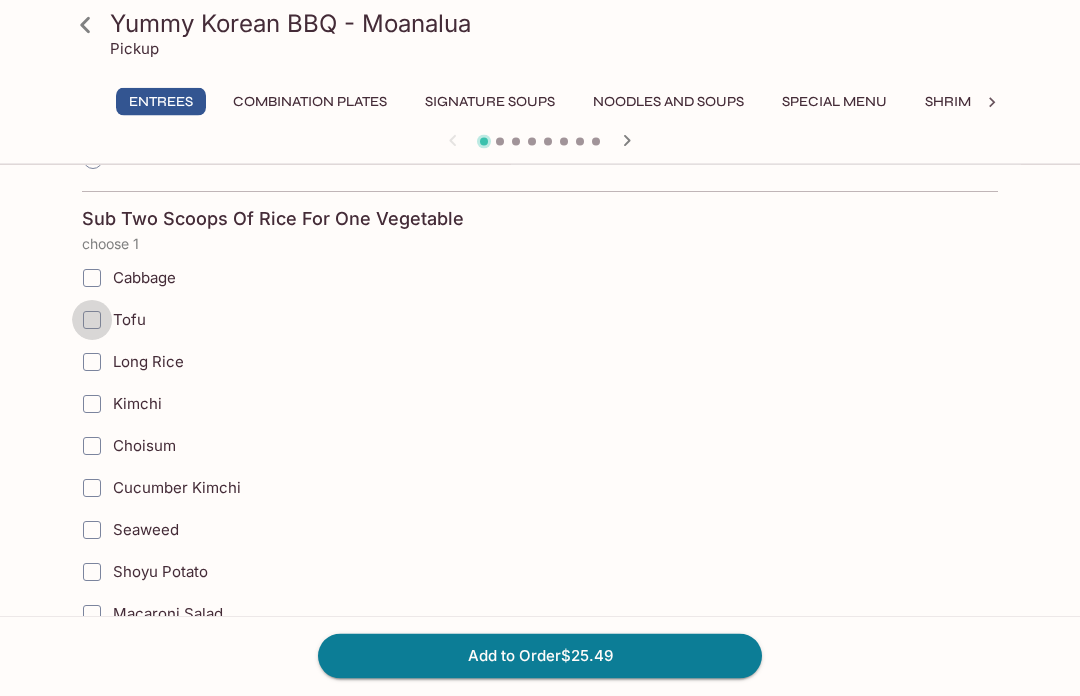 click on "Tofu" at bounding box center (92, 321) 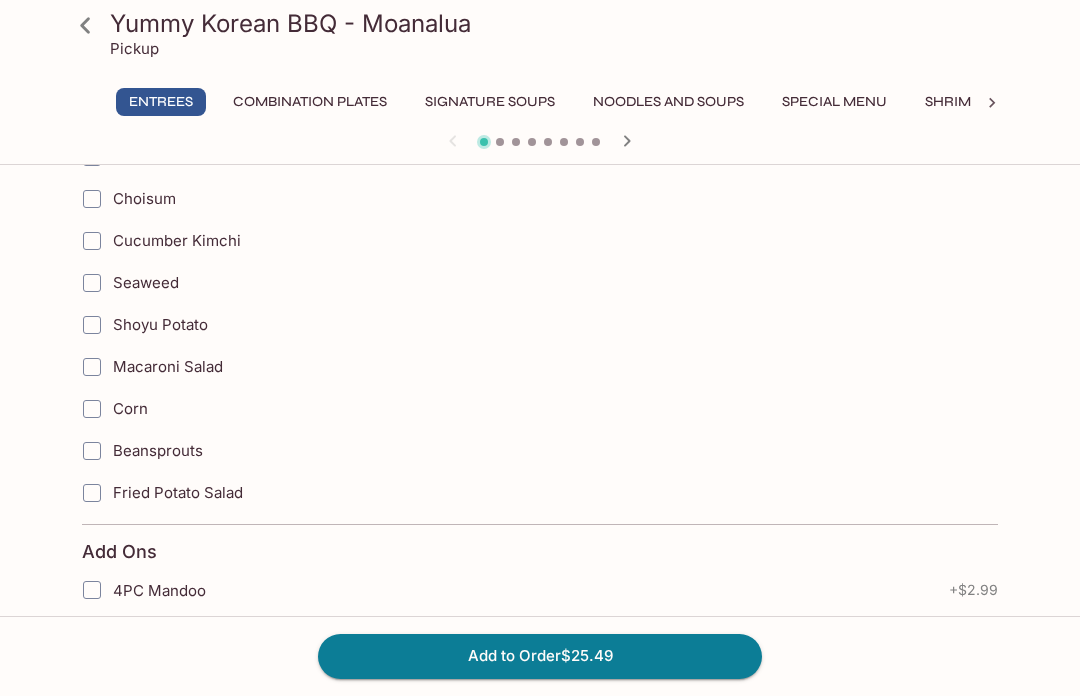 scroll, scrollTop: 3130, scrollLeft: 0, axis: vertical 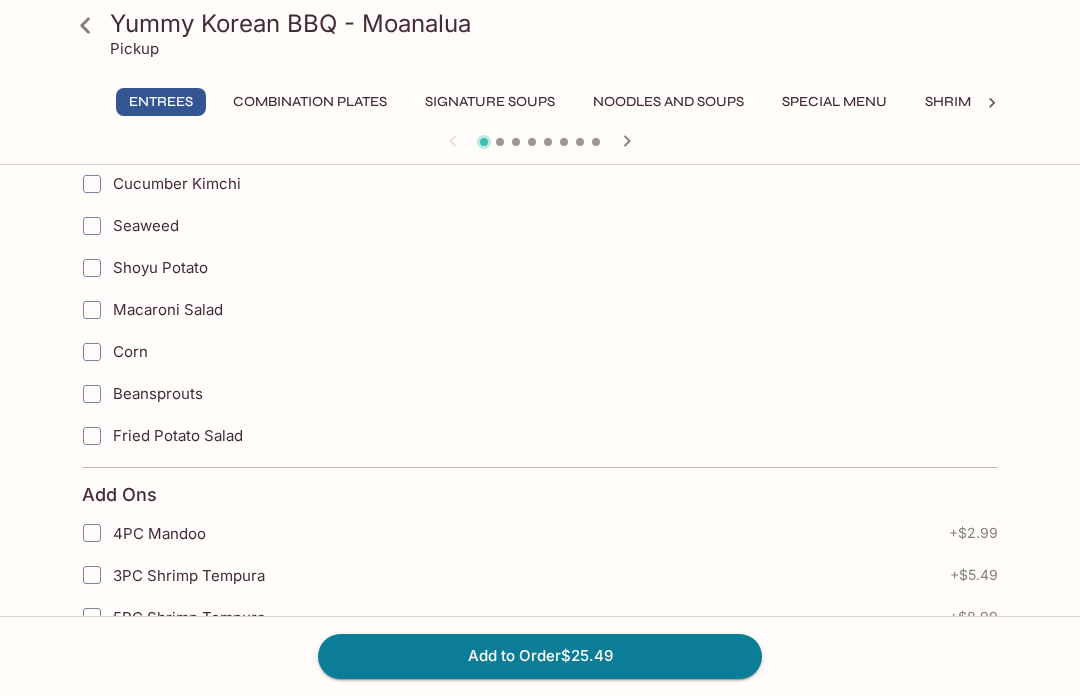 click on "Add to Order  $25.49" at bounding box center [540, 656] 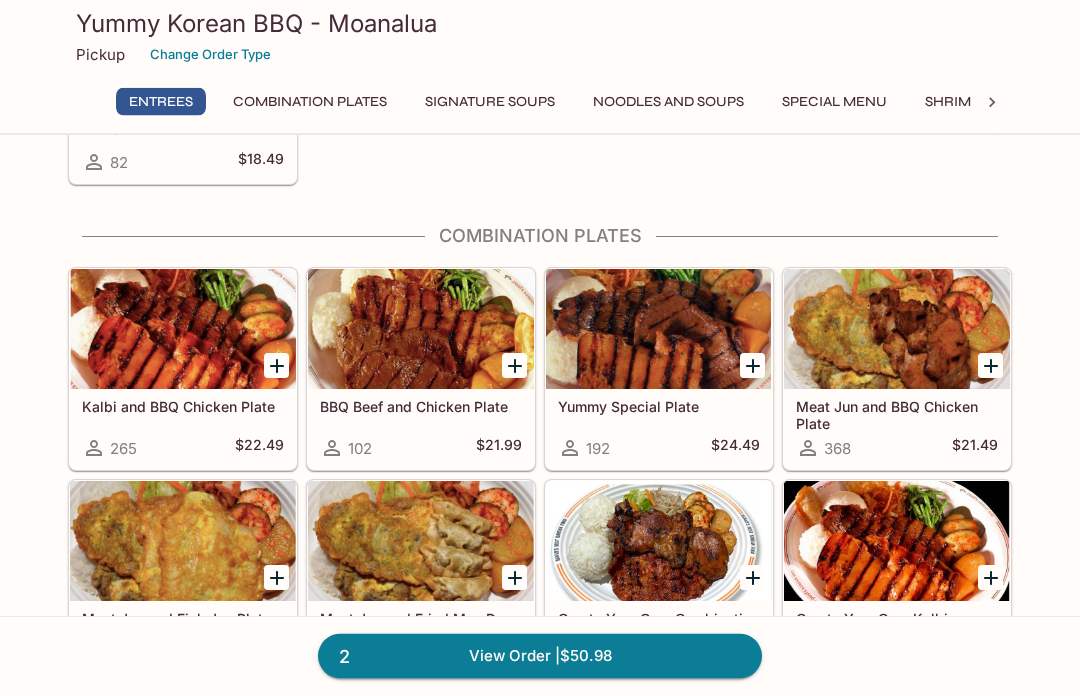 scroll, scrollTop: 751, scrollLeft: 0, axis: vertical 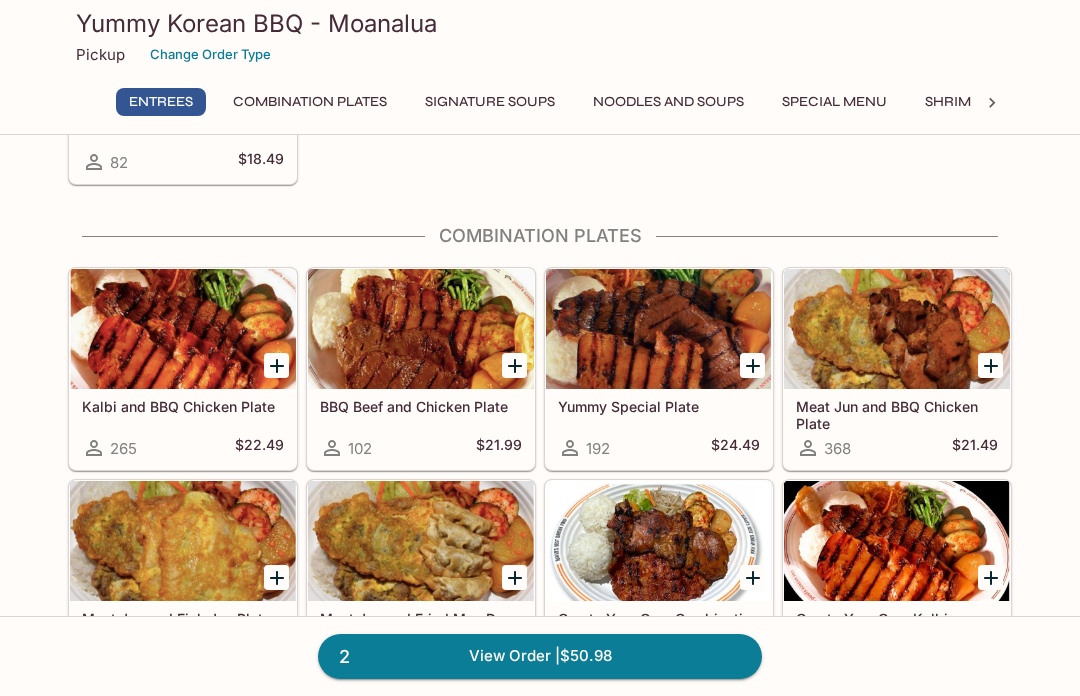click at bounding box center [897, 329] 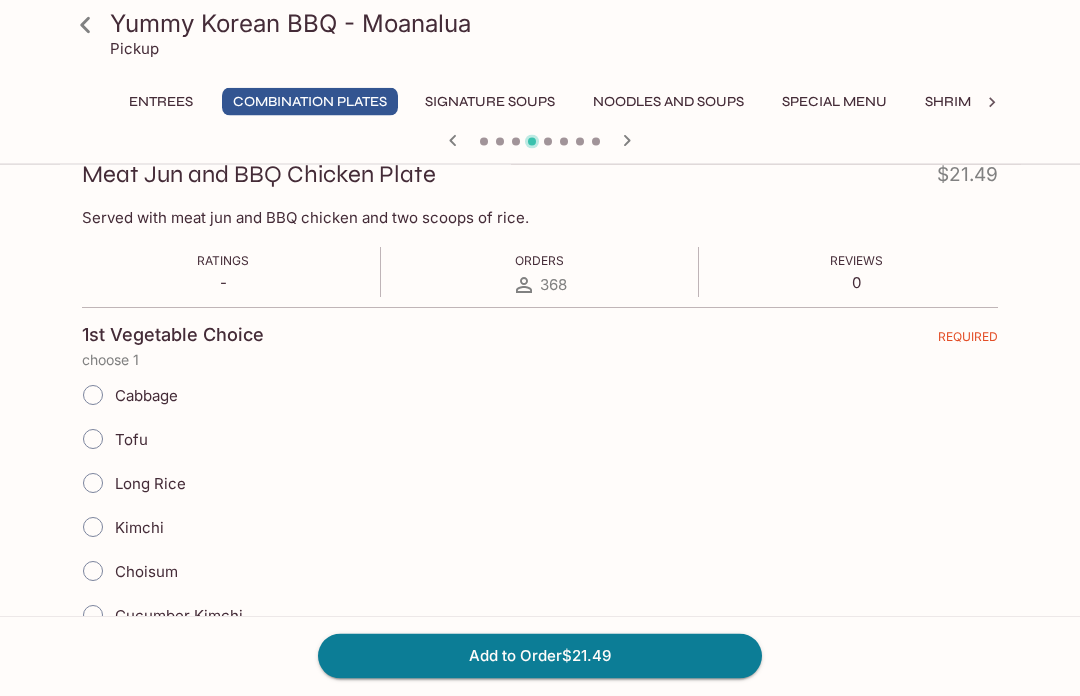scroll, scrollTop: 343, scrollLeft: 0, axis: vertical 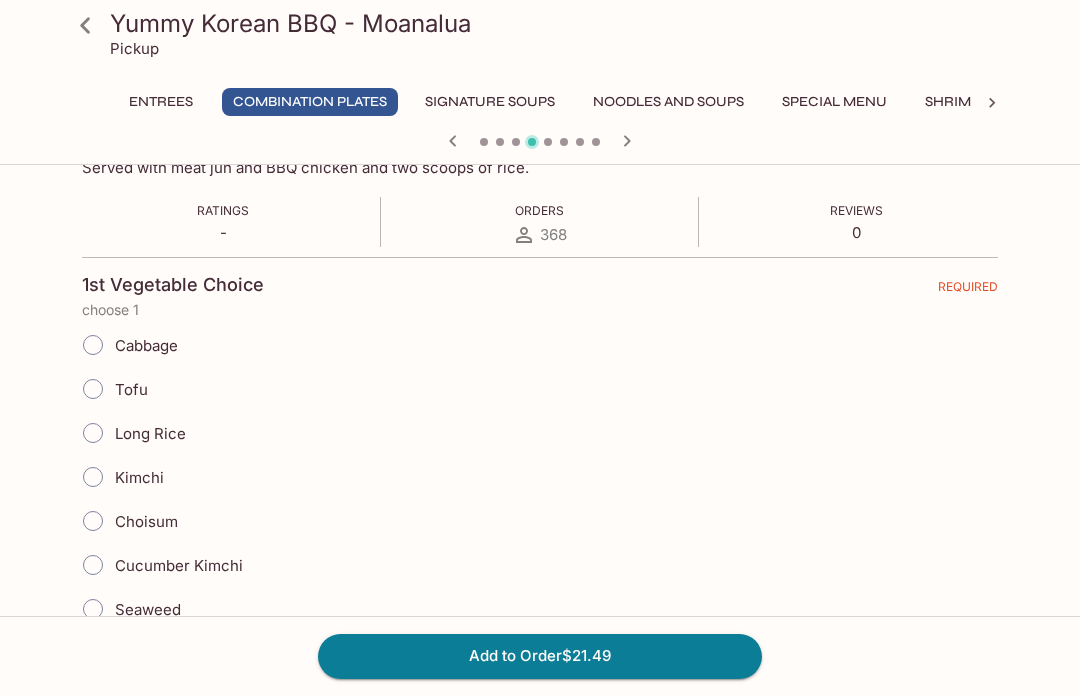 click on "Long Rice" at bounding box center (93, 433) 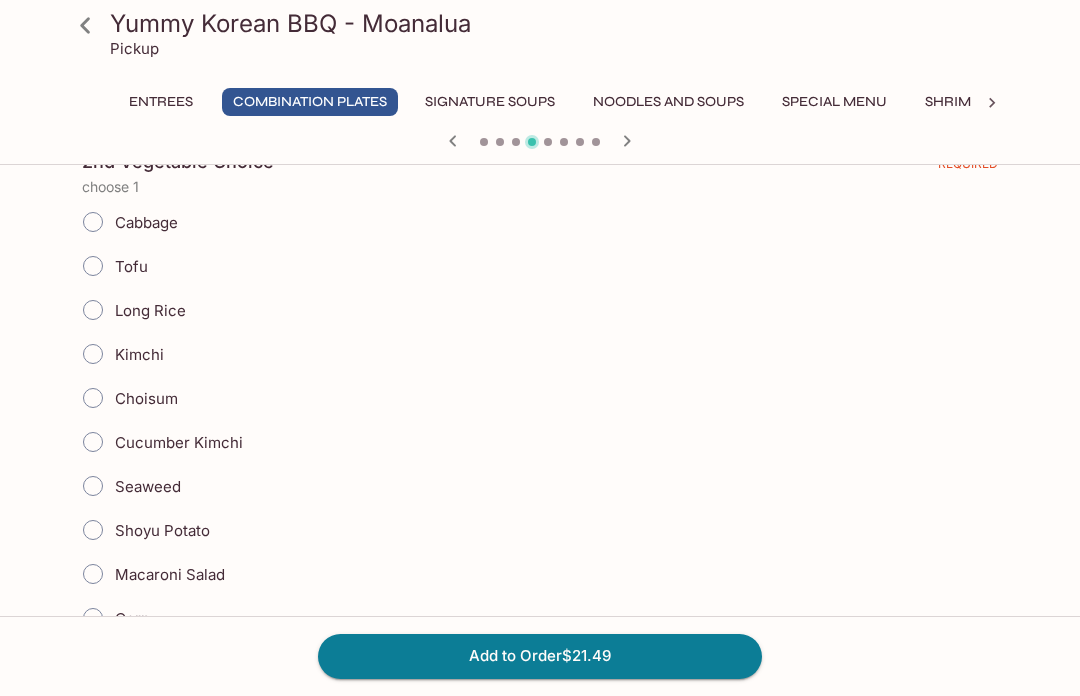 scroll, scrollTop: 1156, scrollLeft: 0, axis: vertical 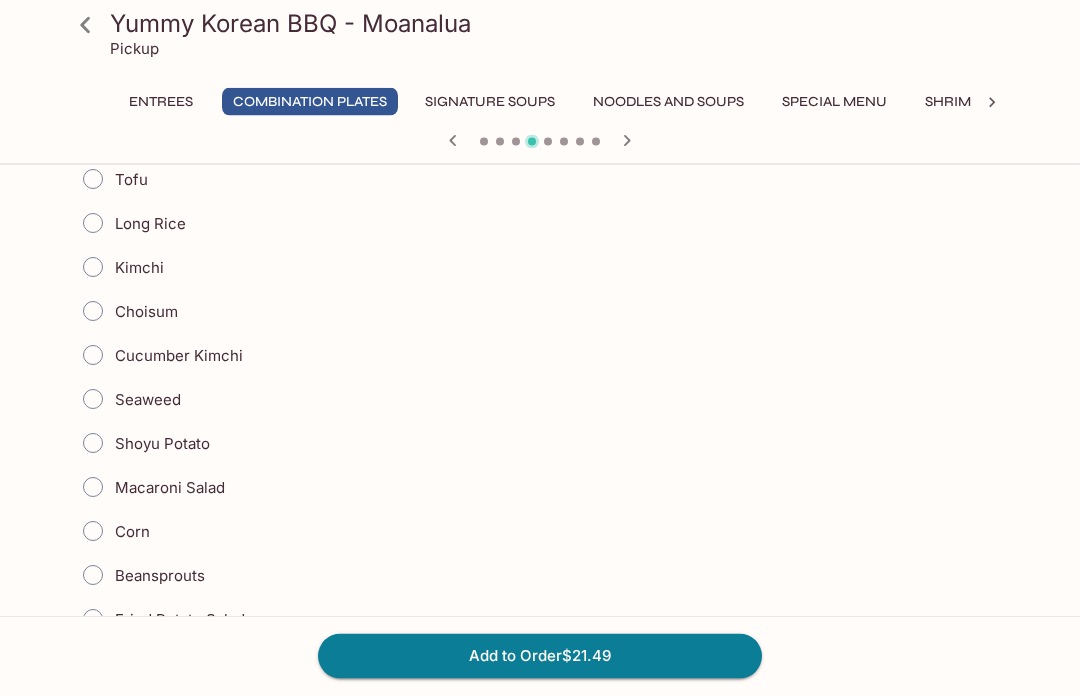 click on "Fried Potato Salad" at bounding box center [93, 620] 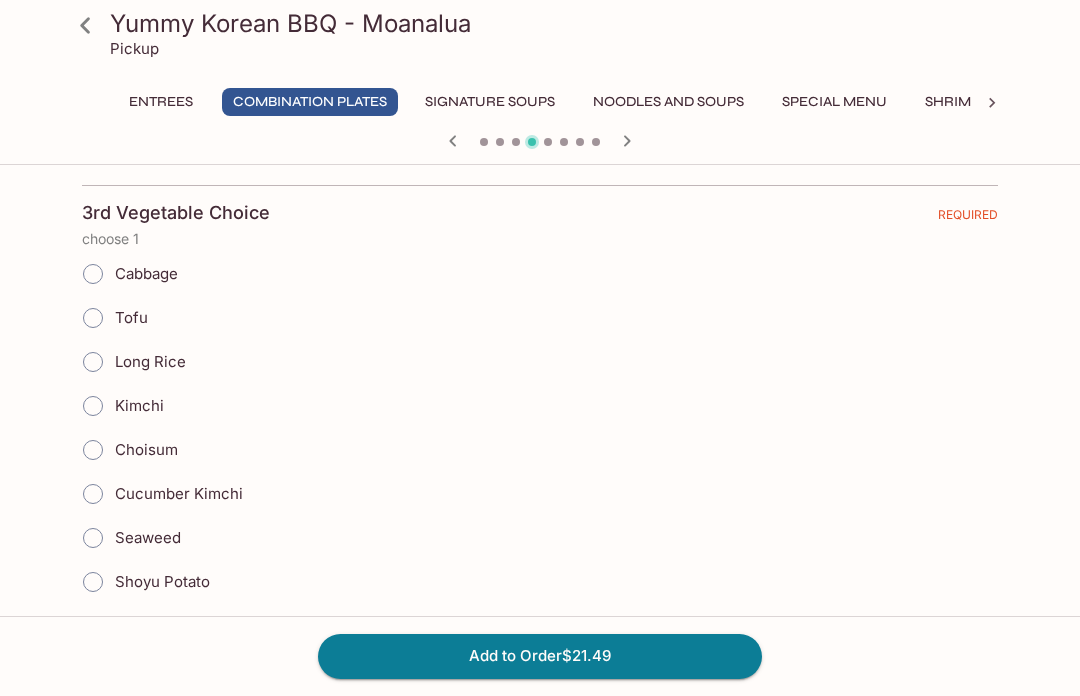 scroll, scrollTop: 1628, scrollLeft: 0, axis: vertical 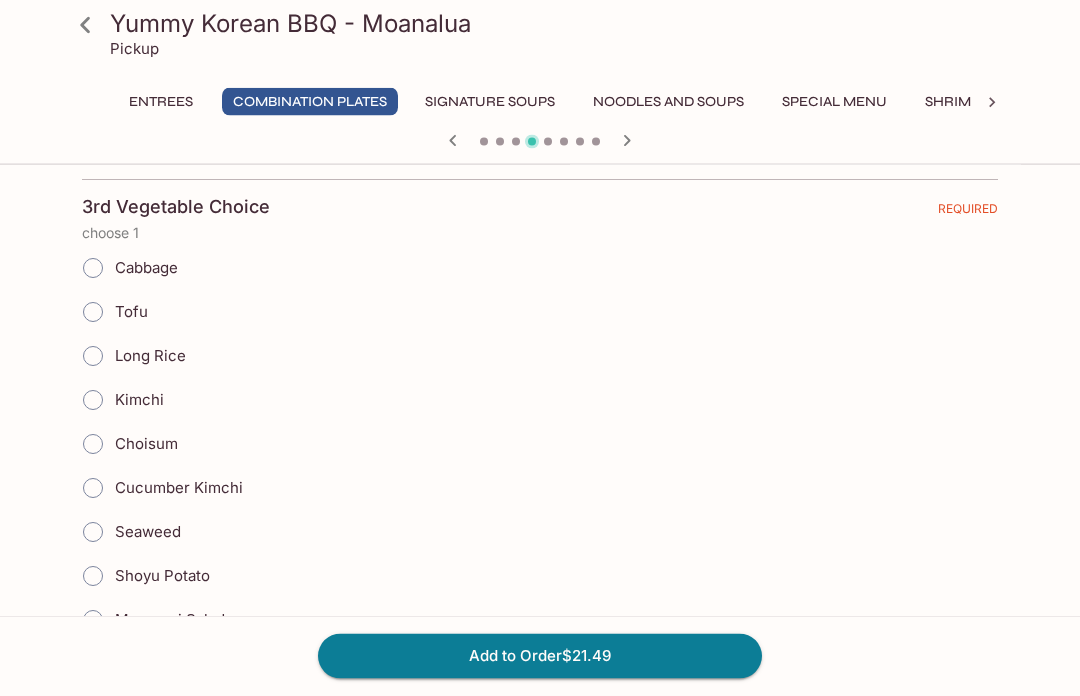 click on "Shoyu Potato" at bounding box center [93, 577] 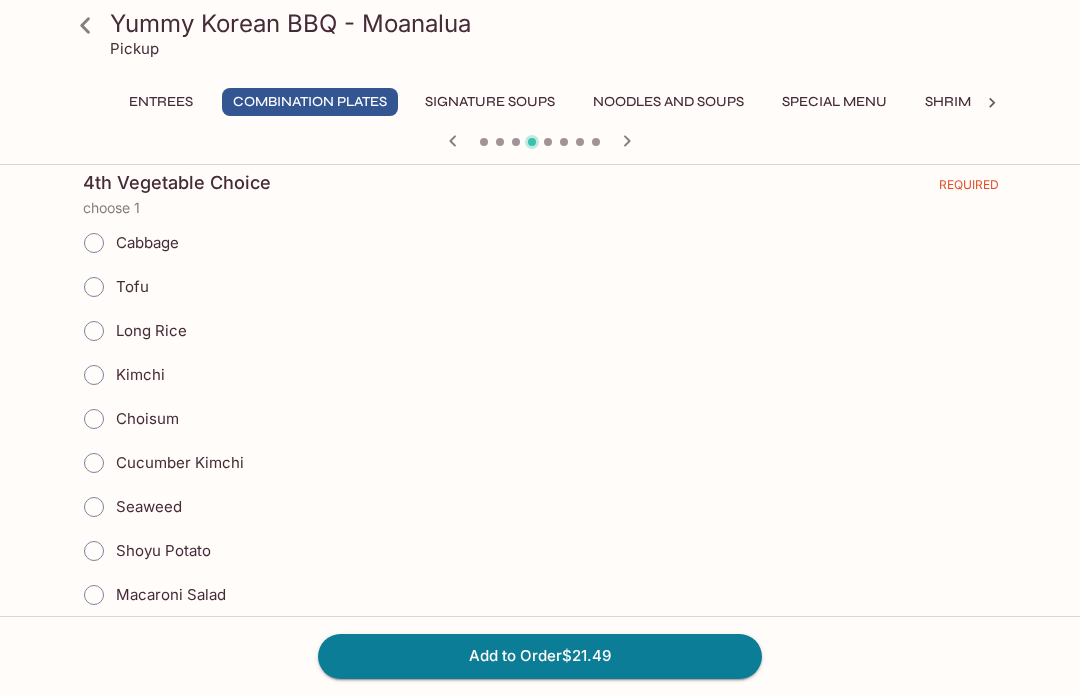 scroll, scrollTop: 2255, scrollLeft: 0, axis: vertical 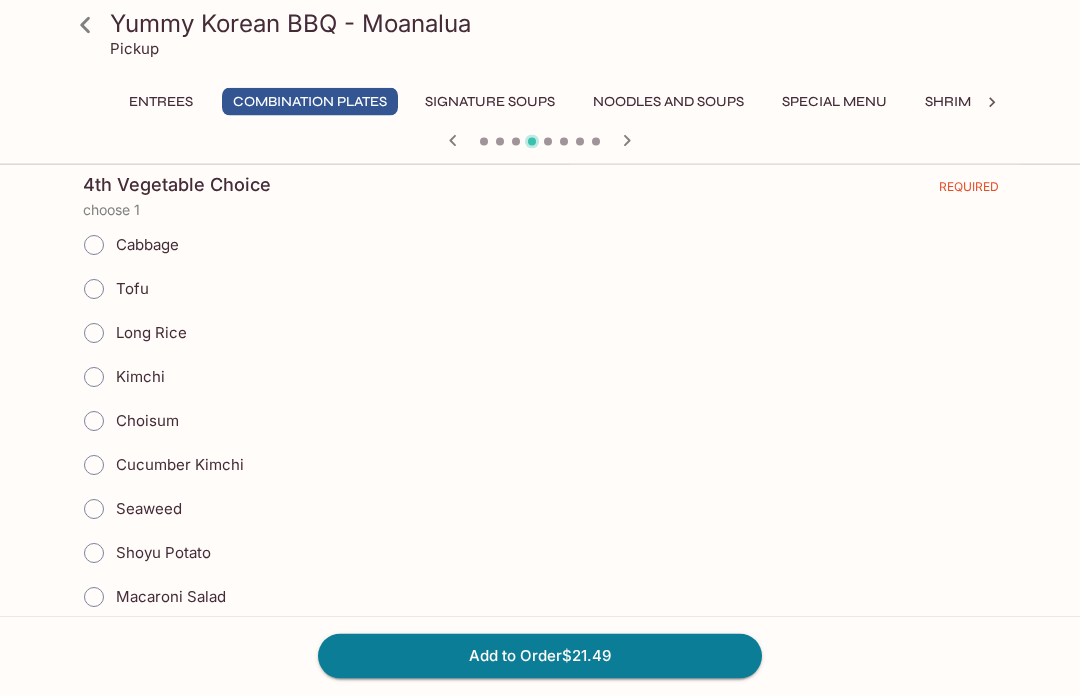 click on "Kimchi" at bounding box center [94, 378] 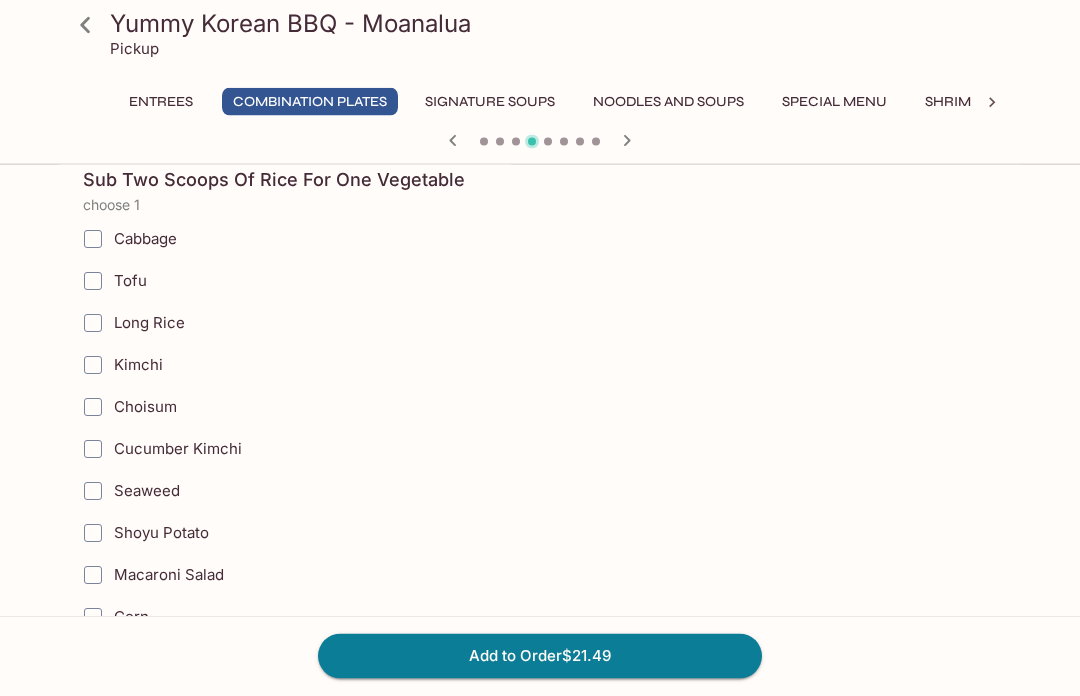 scroll, scrollTop: 2865, scrollLeft: 0, axis: vertical 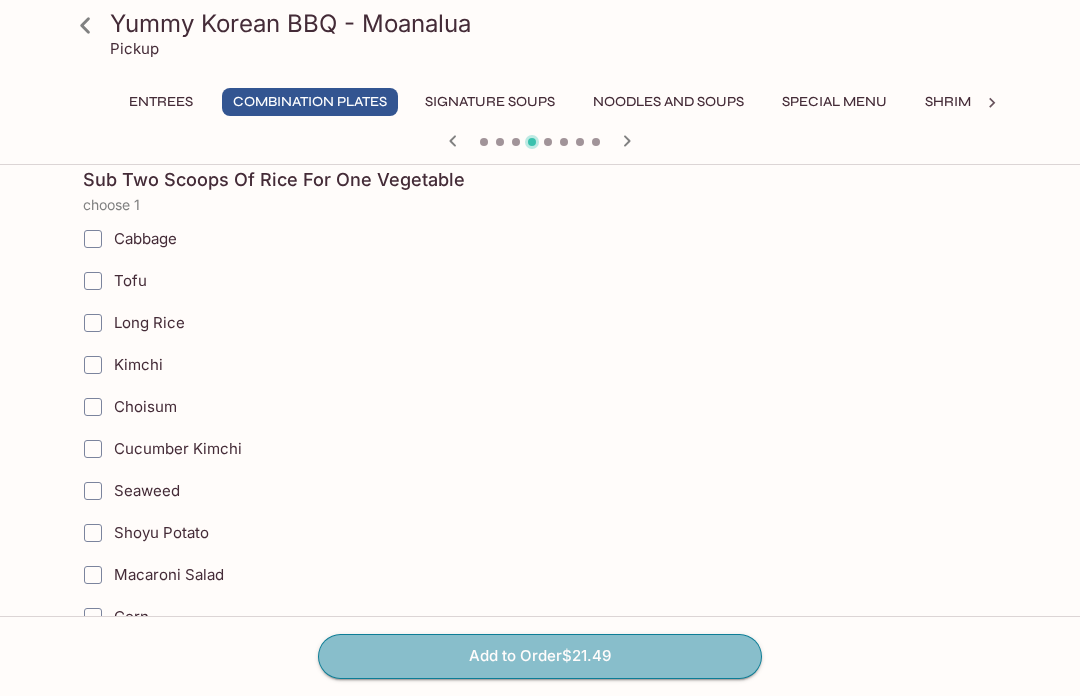 click on "Add to Order  $21.49" at bounding box center (540, 656) 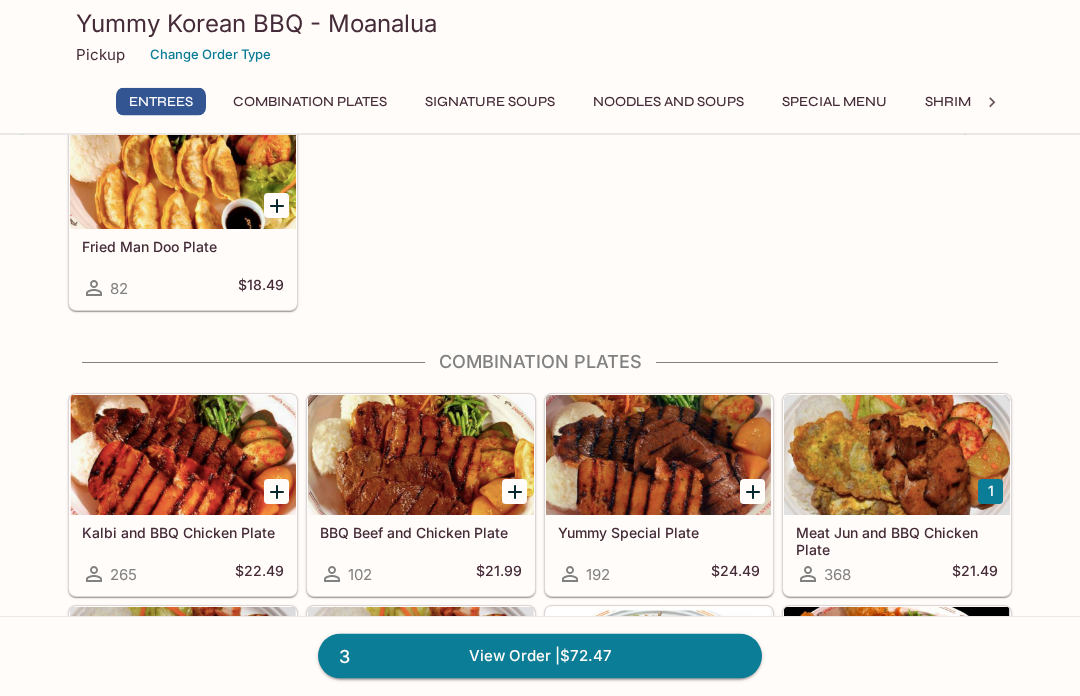 scroll, scrollTop: 625, scrollLeft: 0, axis: vertical 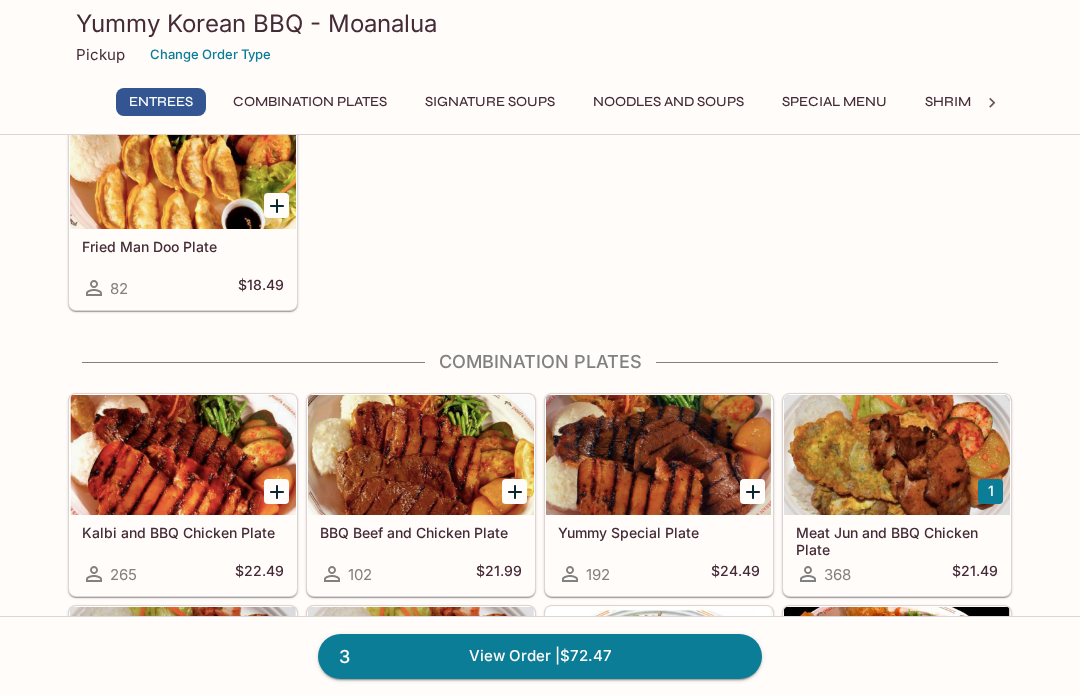 click at bounding box center [897, 455] 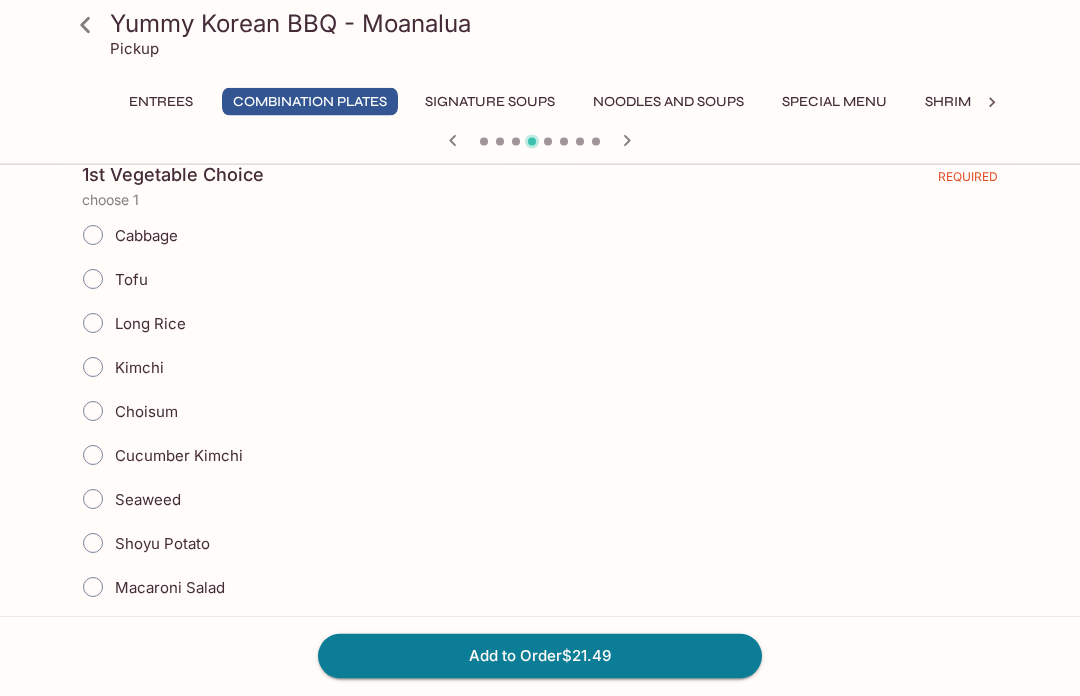 scroll, scrollTop: 489, scrollLeft: 0, axis: vertical 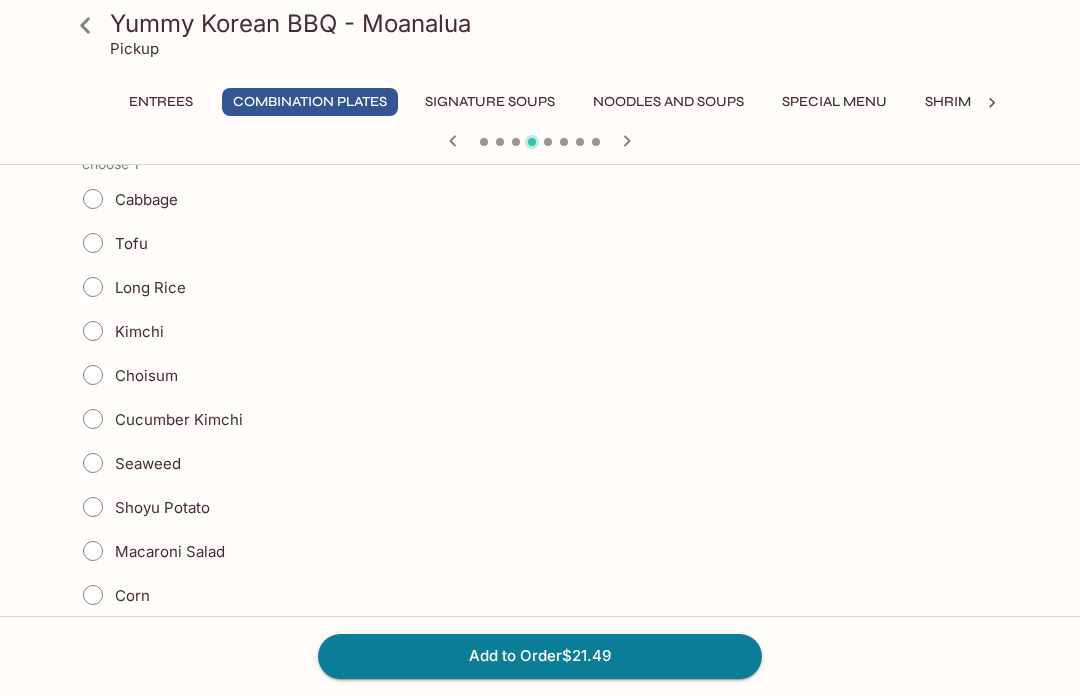 click on "Shoyu Potato" at bounding box center [93, 507] 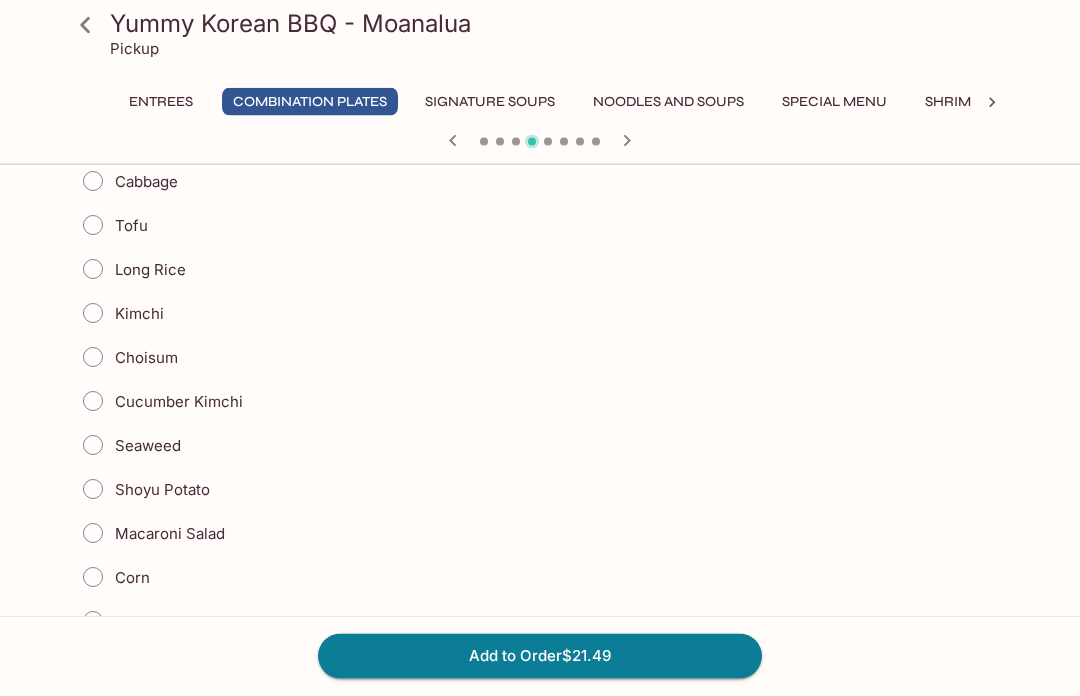 scroll, scrollTop: 1109, scrollLeft: 0, axis: vertical 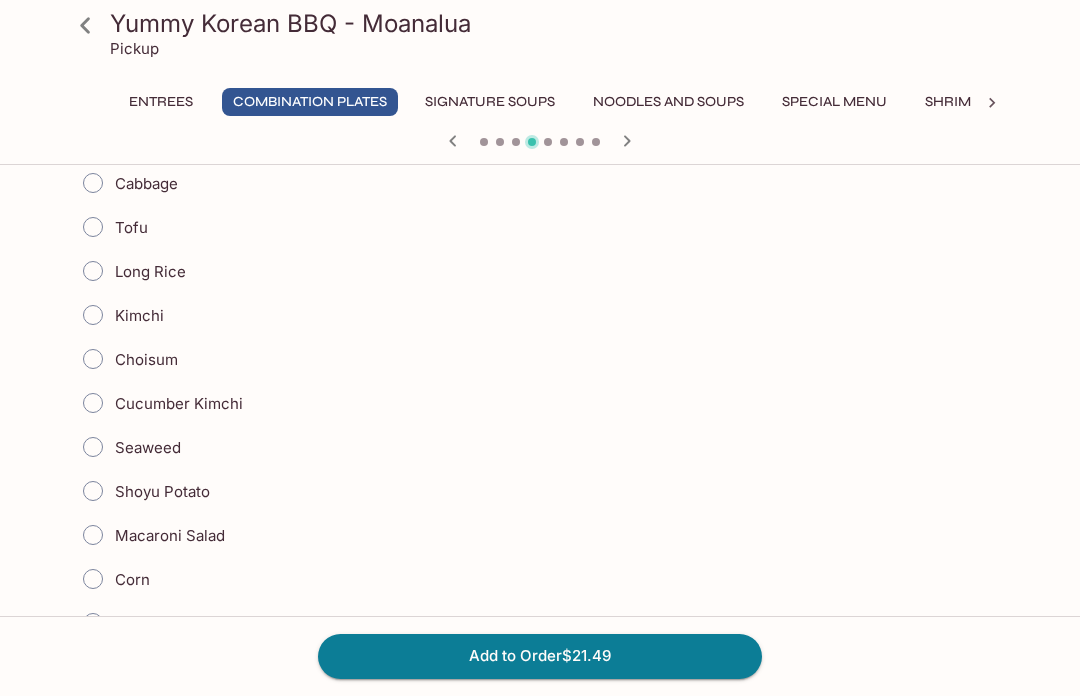 click on "Shoyu Potato" at bounding box center [93, 491] 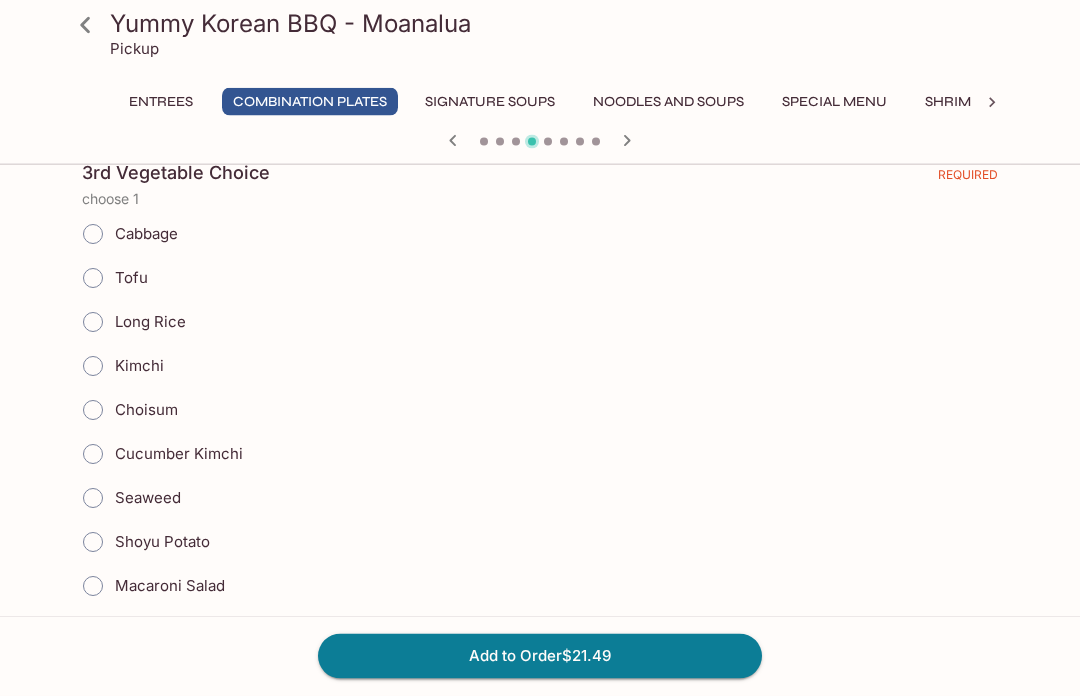 scroll, scrollTop: 1670, scrollLeft: 0, axis: vertical 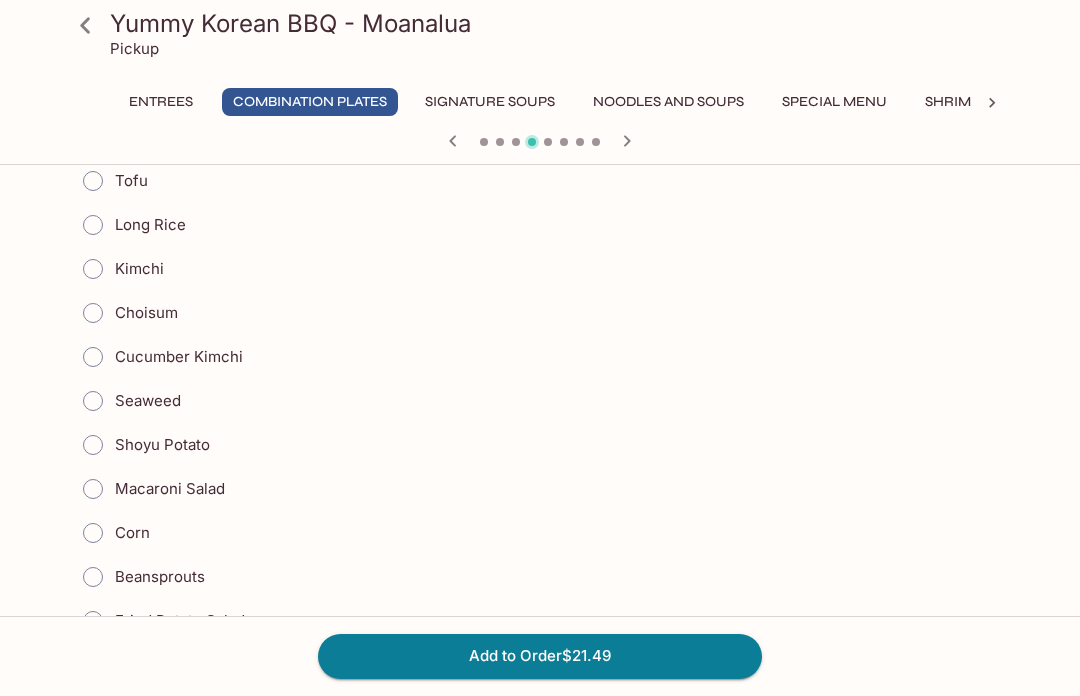 click on "Macaroni Salad" at bounding box center (93, 489) 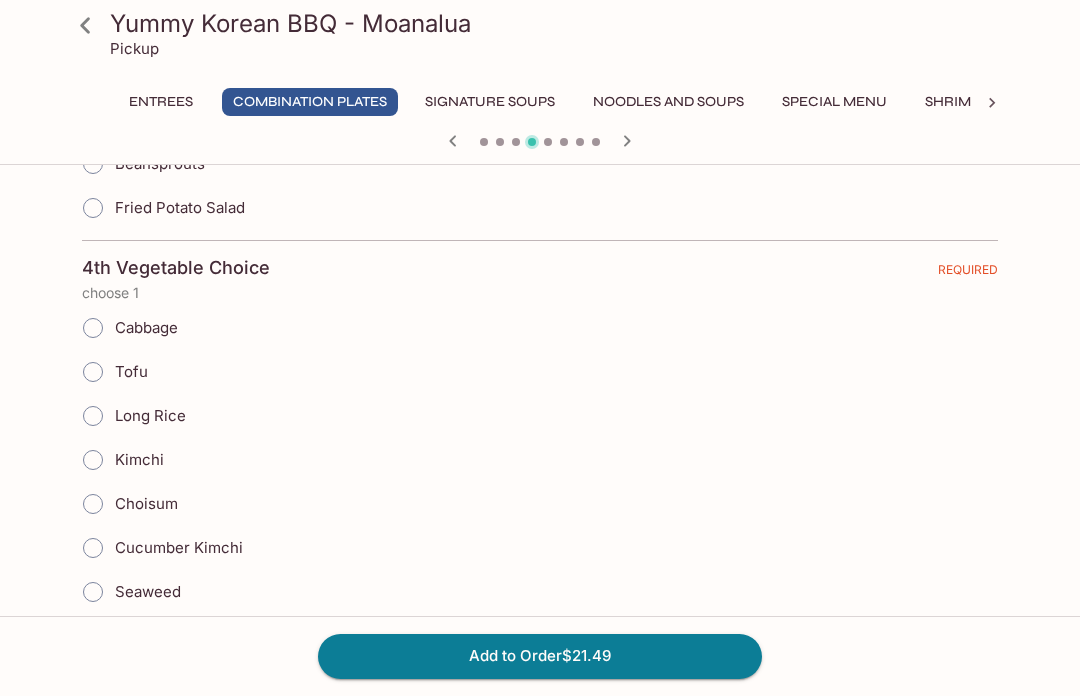 scroll, scrollTop: 2212, scrollLeft: 0, axis: vertical 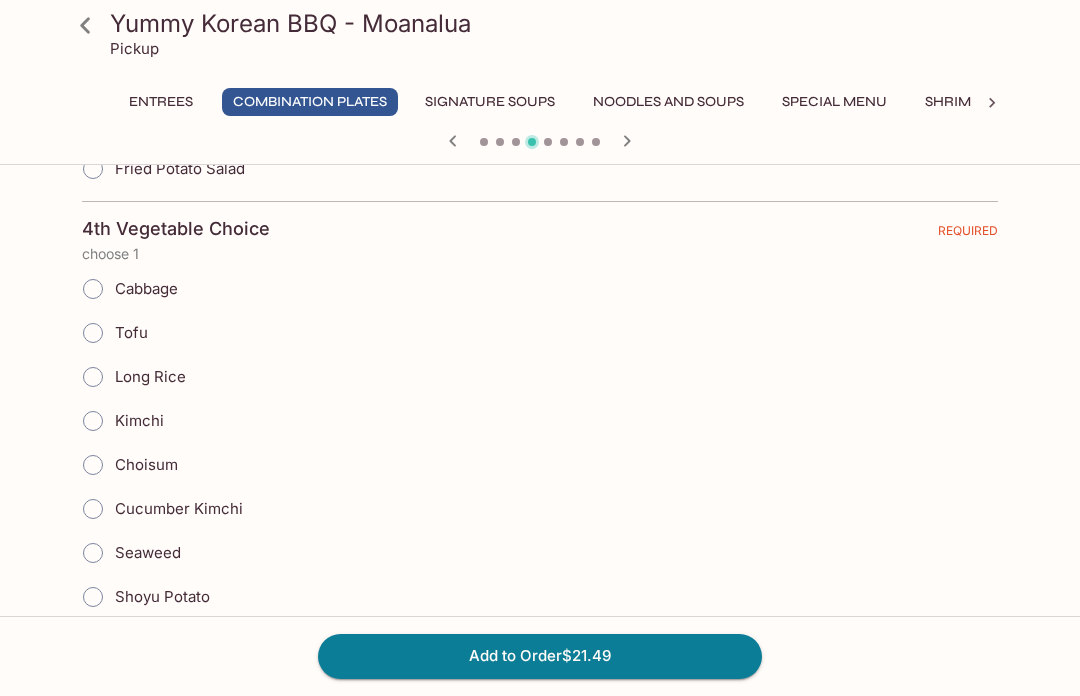 click on "Macaroni Salad" at bounding box center (93, 641) 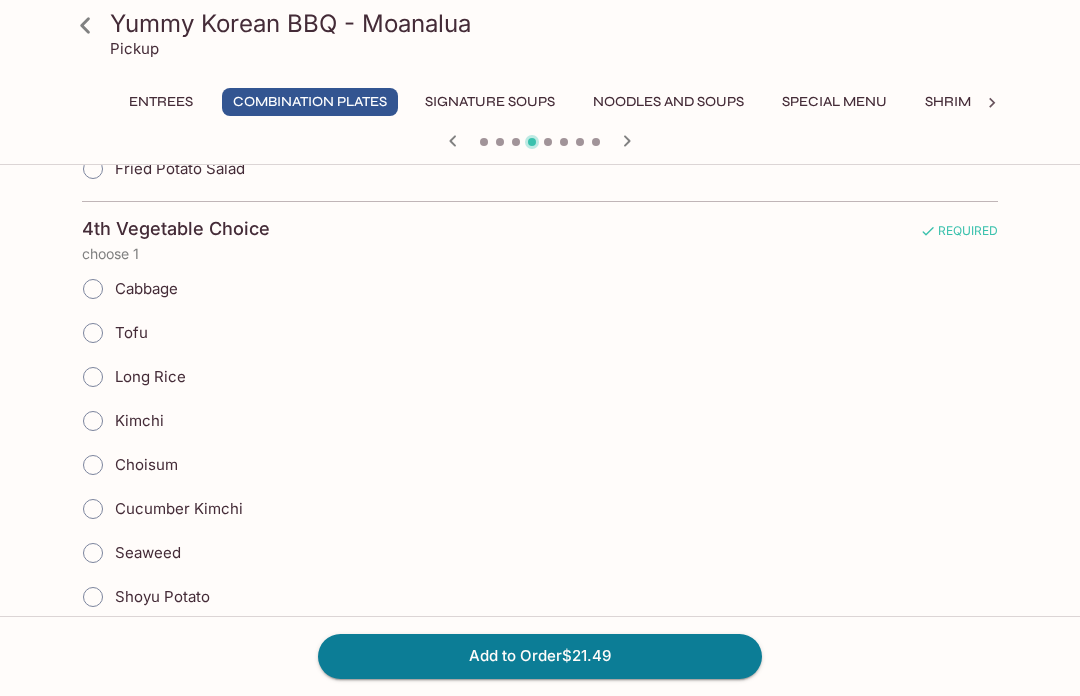 click on "Add to Order  $21.49" at bounding box center (540, 656) 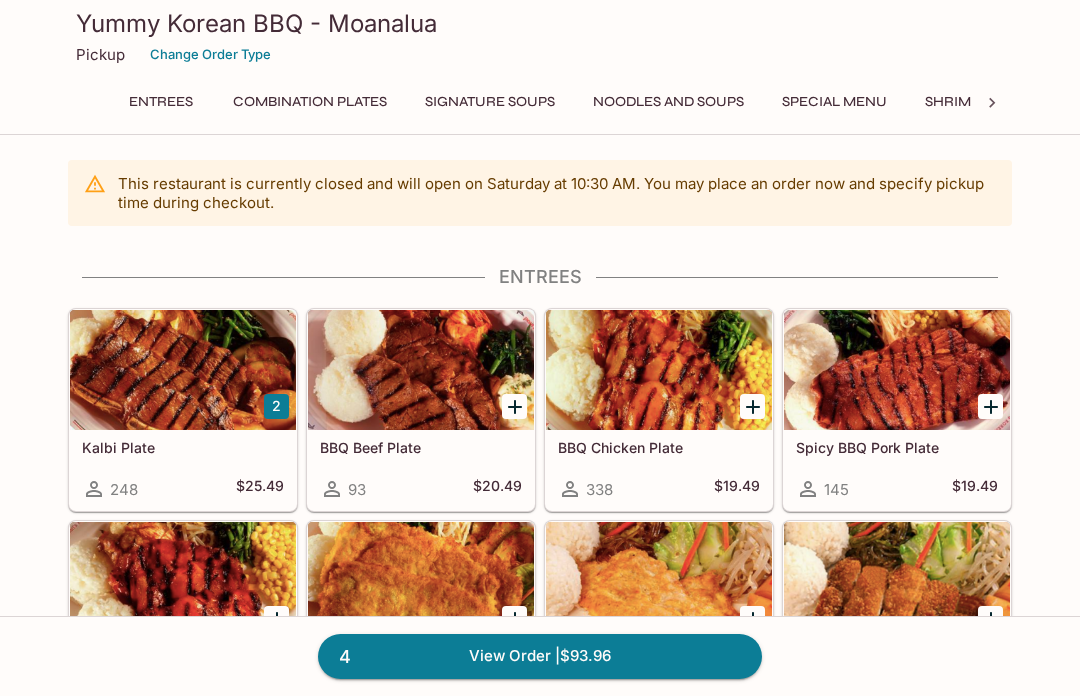 click at bounding box center (659, 370) 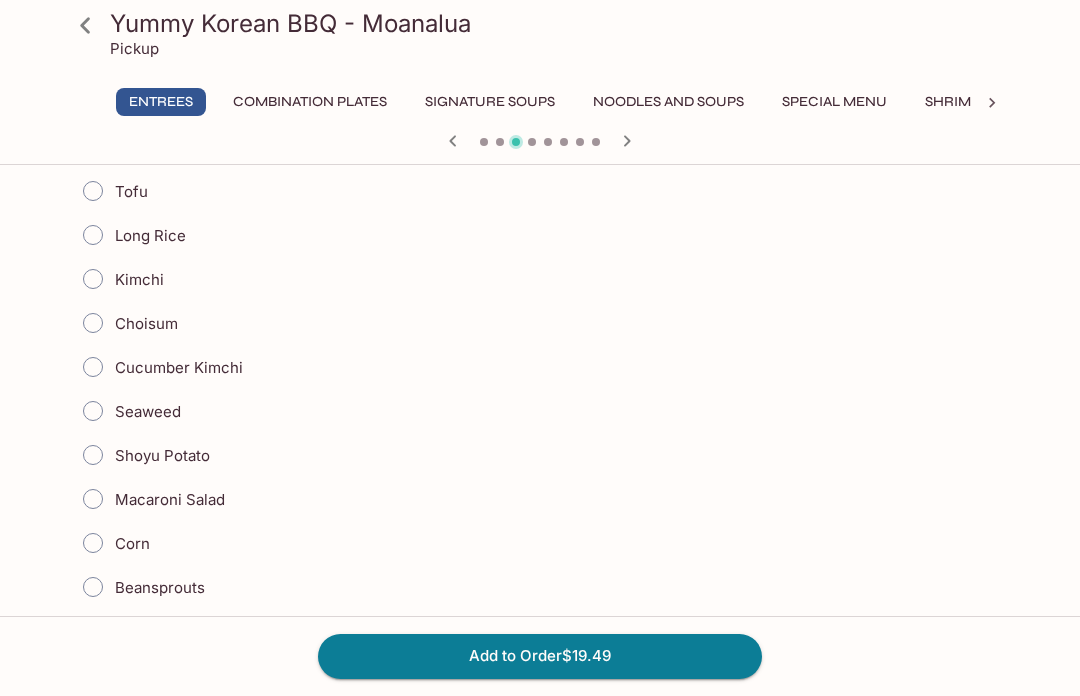 scroll, scrollTop: 549, scrollLeft: 0, axis: vertical 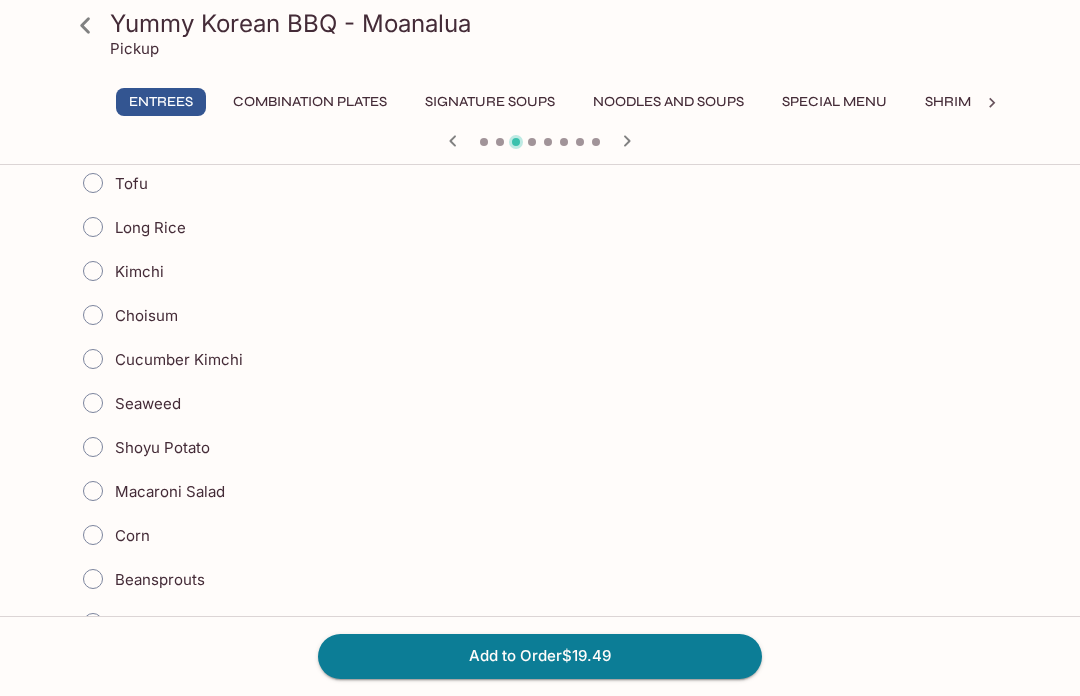 click on "Macaroni Salad" at bounding box center [93, 491] 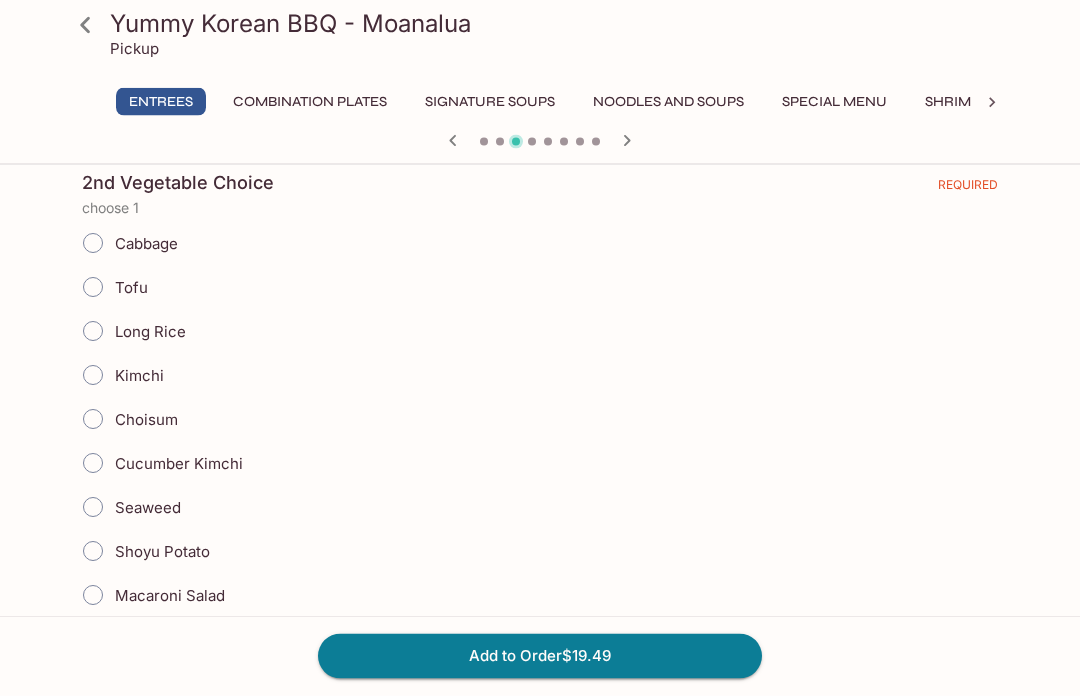 click on "Macaroni Salad" at bounding box center [93, 596] 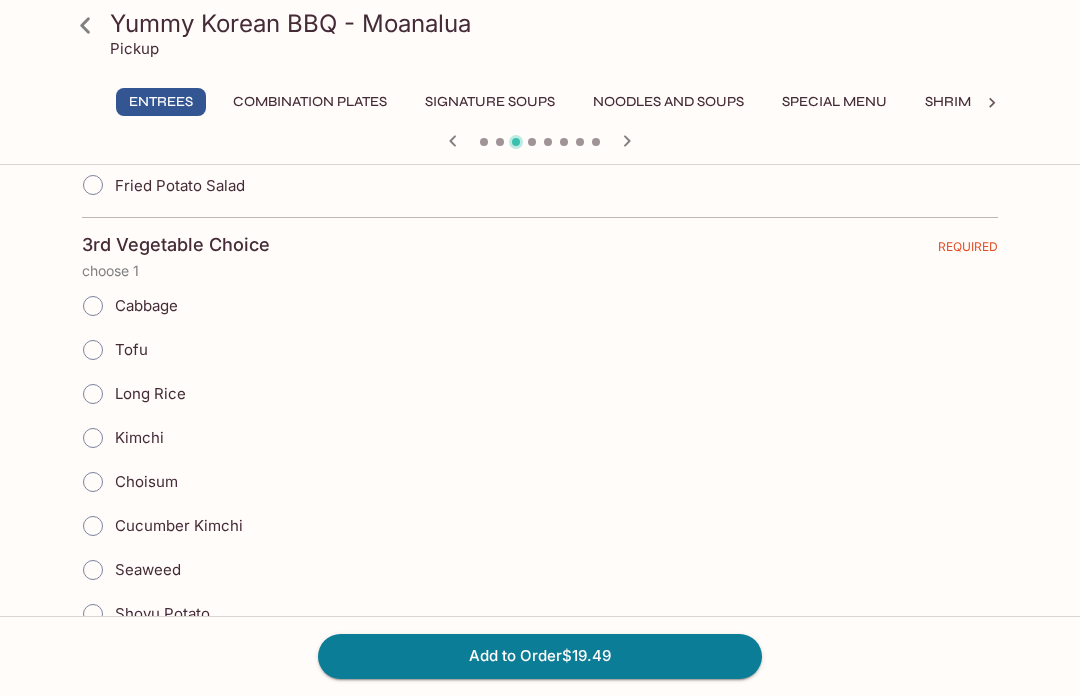 scroll, scrollTop: 1601, scrollLeft: 0, axis: vertical 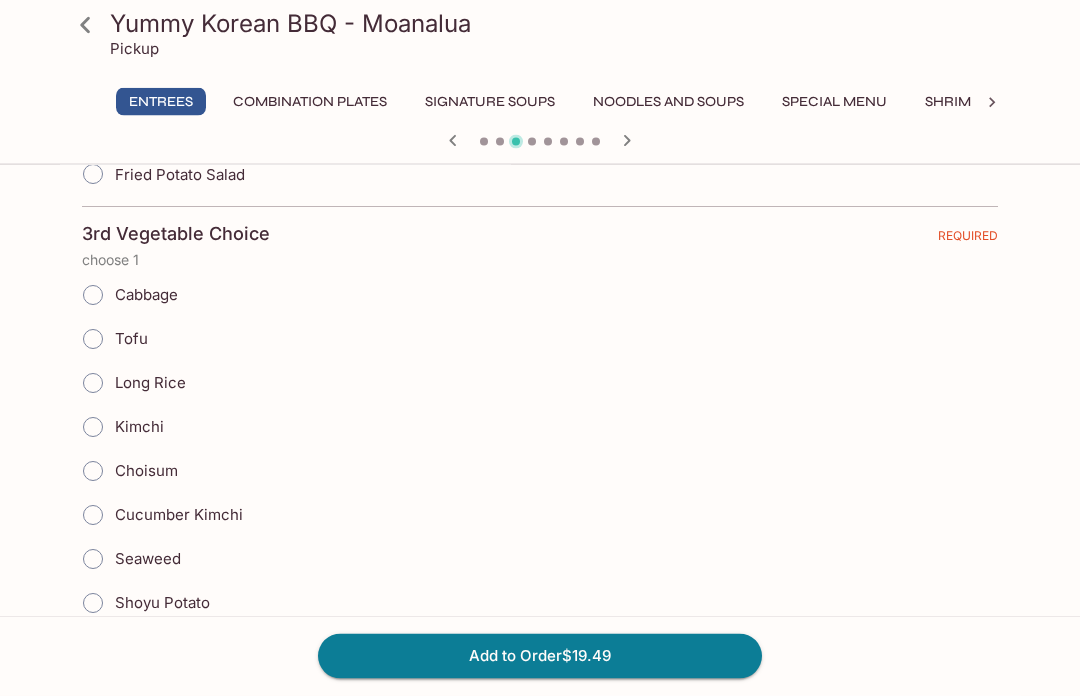 click on "Kimchi" at bounding box center [93, 428] 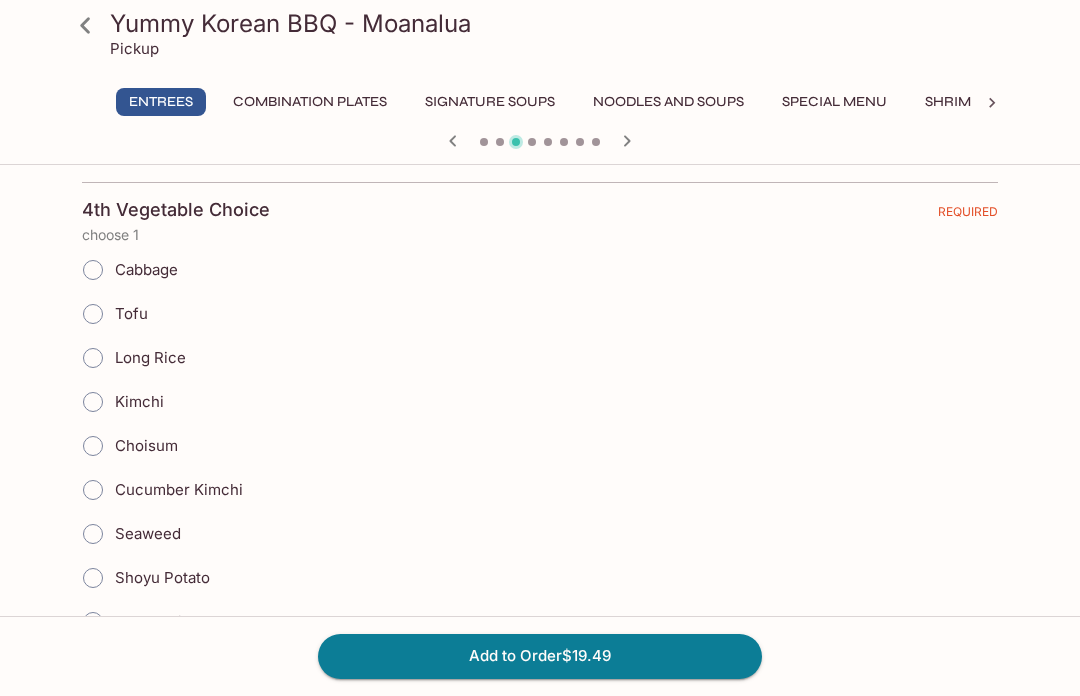 scroll, scrollTop: 2232, scrollLeft: 0, axis: vertical 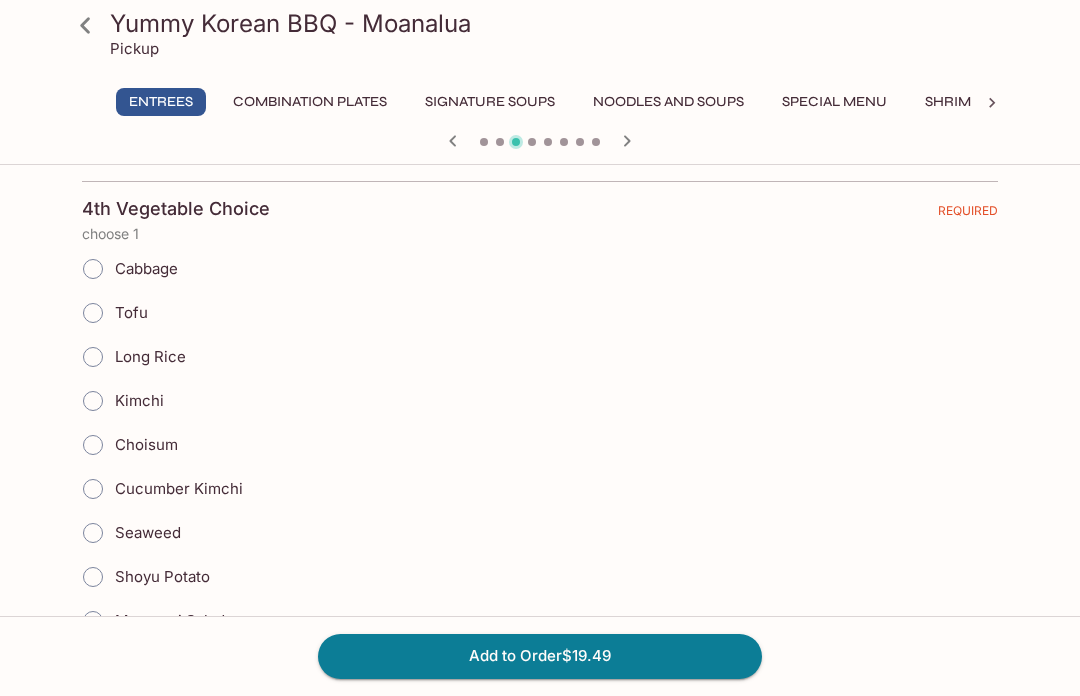 click on "Seaweed" at bounding box center (93, 533) 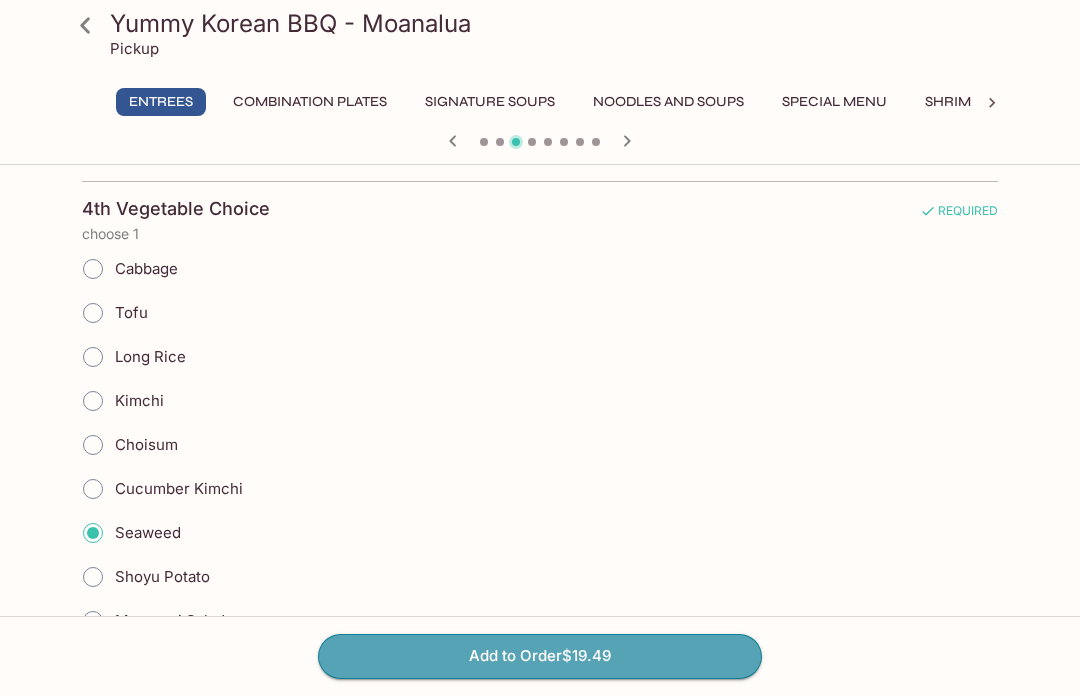 click on "Add to Order  $19.49" at bounding box center (540, 656) 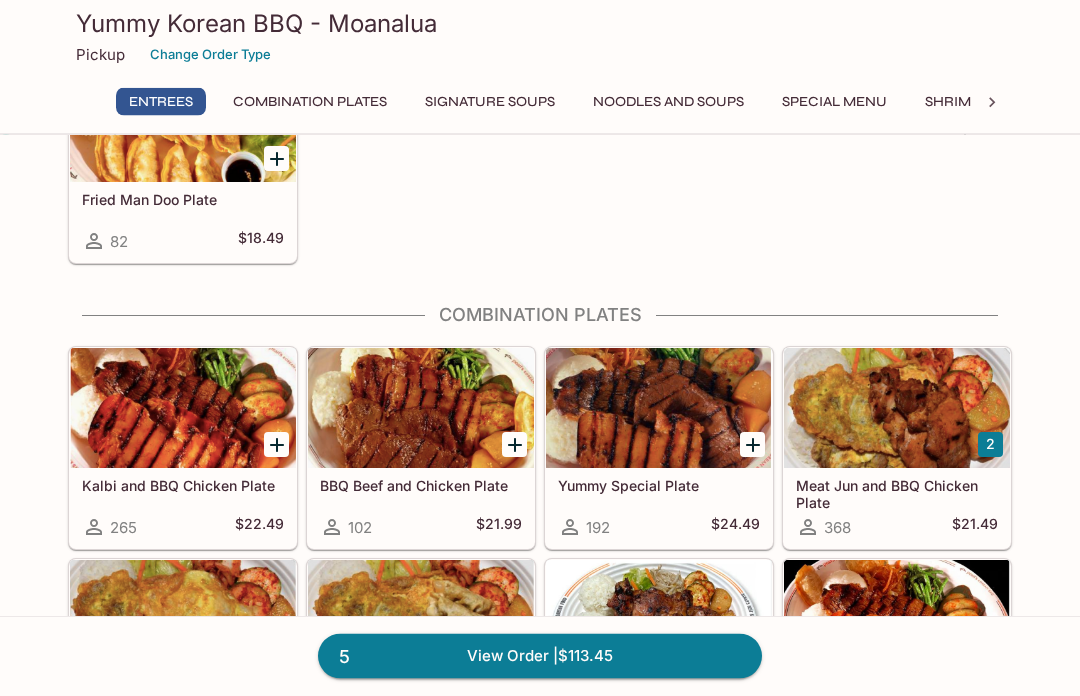 scroll, scrollTop: 672, scrollLeft: 0, axis: vertical 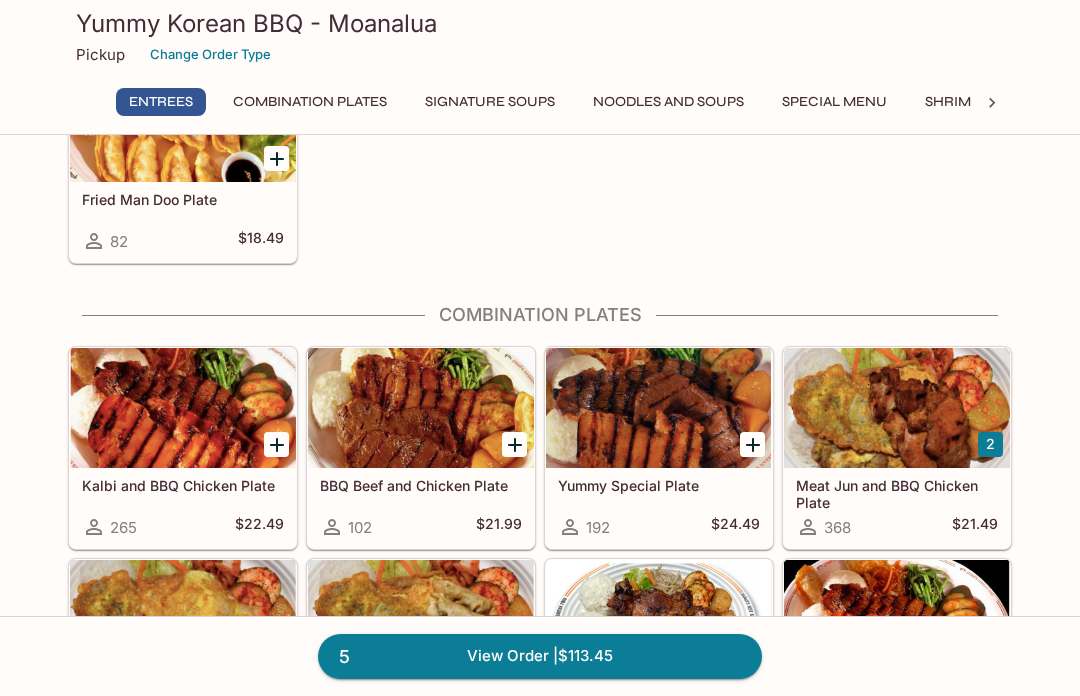 click at bounding box center (183, 408) 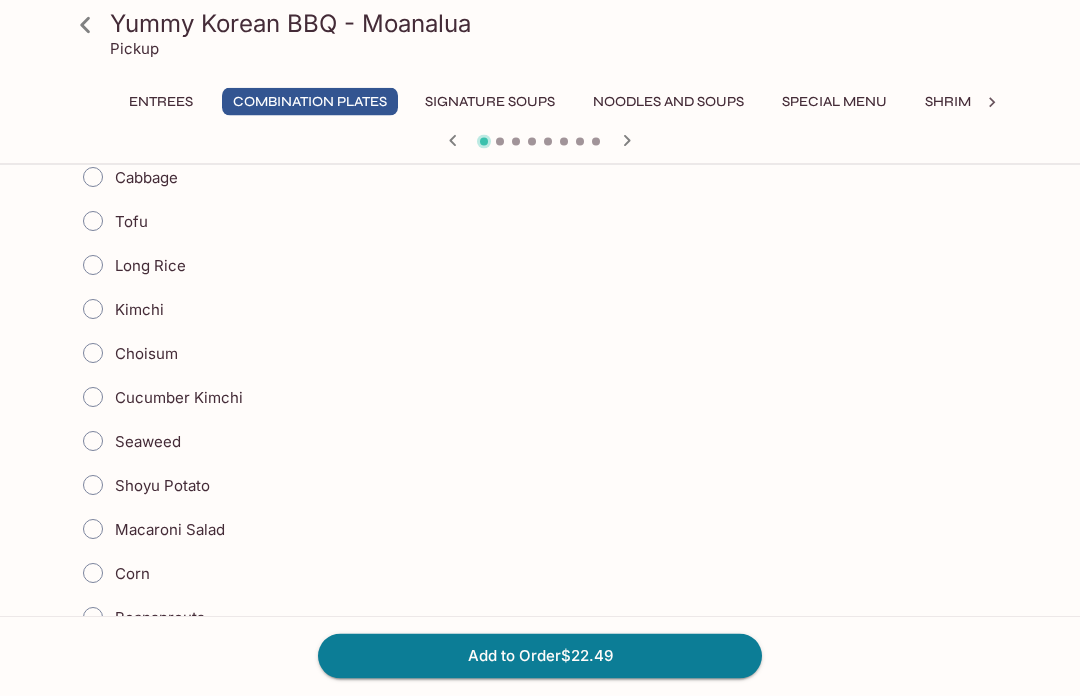 scroll, scrollTop: 511, scrollLeft: 0, axis: vertical 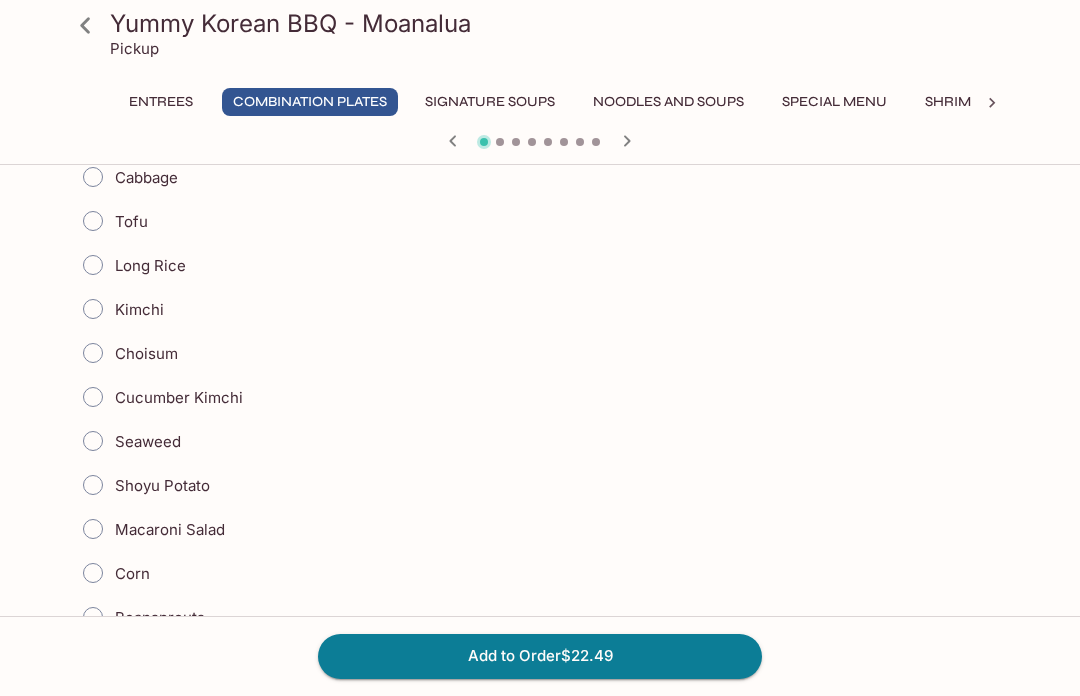 click on "Macaroni Salad" at bounding box center (93, 529) 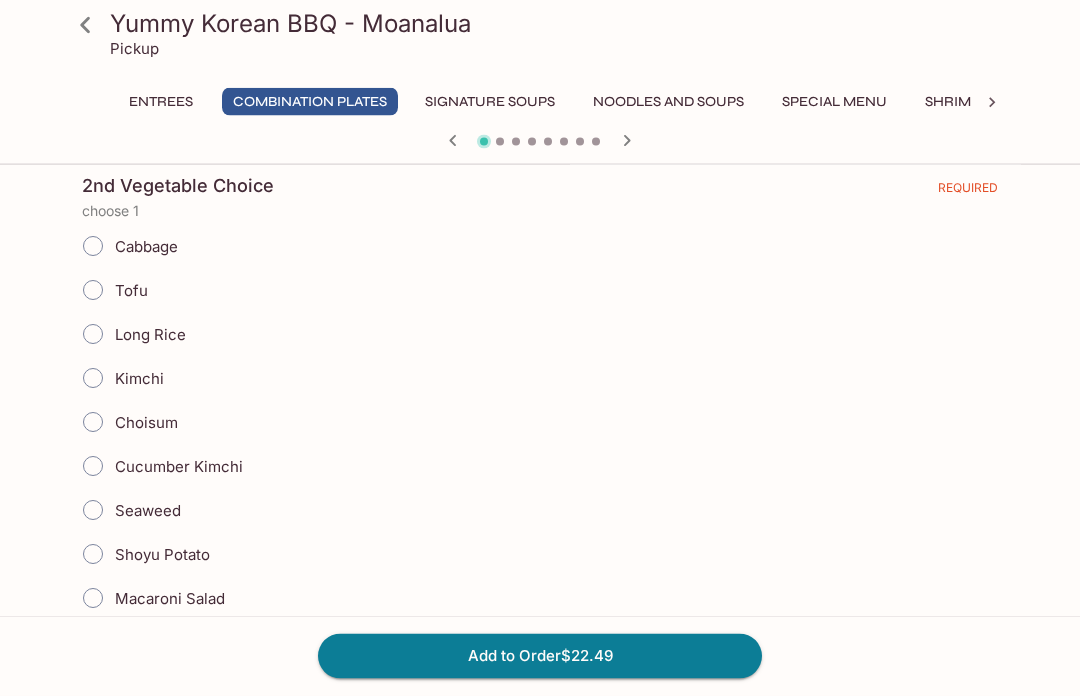 click on "Macaroni Salad" at bounding box center (93, 599) 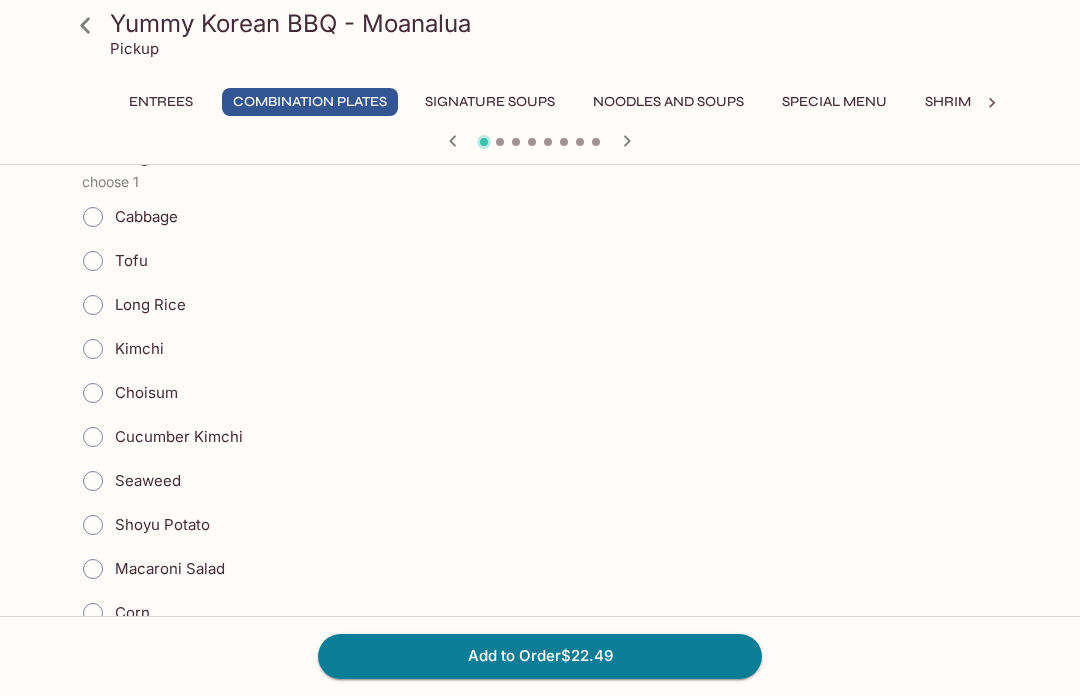 scroll, scrollTop: 1700, scrollLeft: 0, axis: vertical 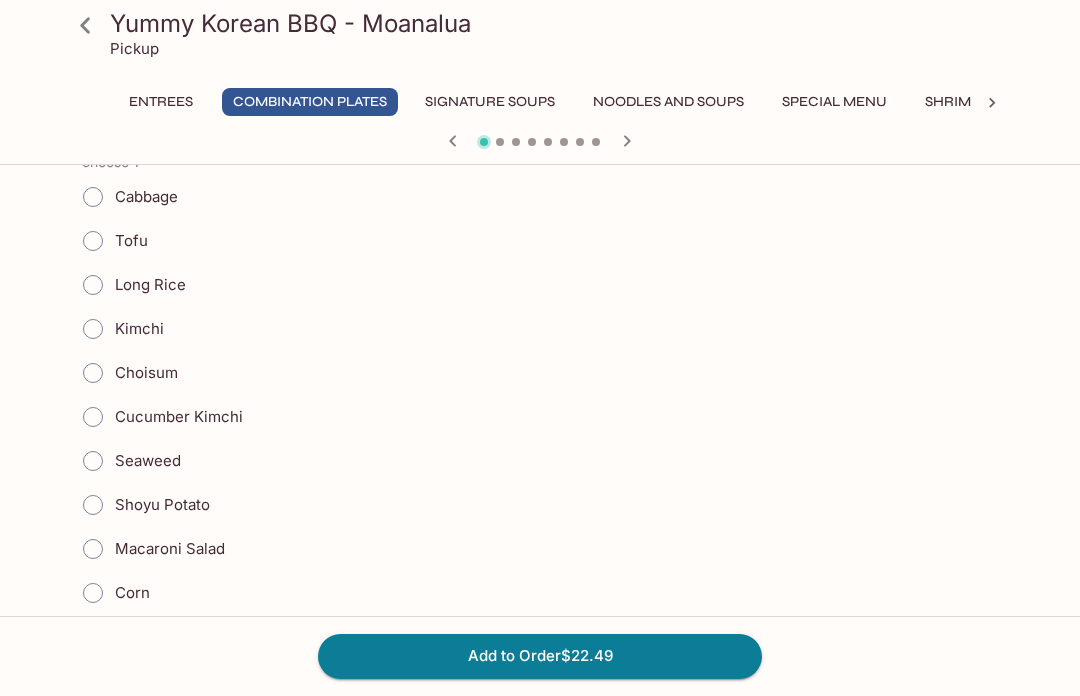 click on "Kimchi" at bounding box center (93, 329) 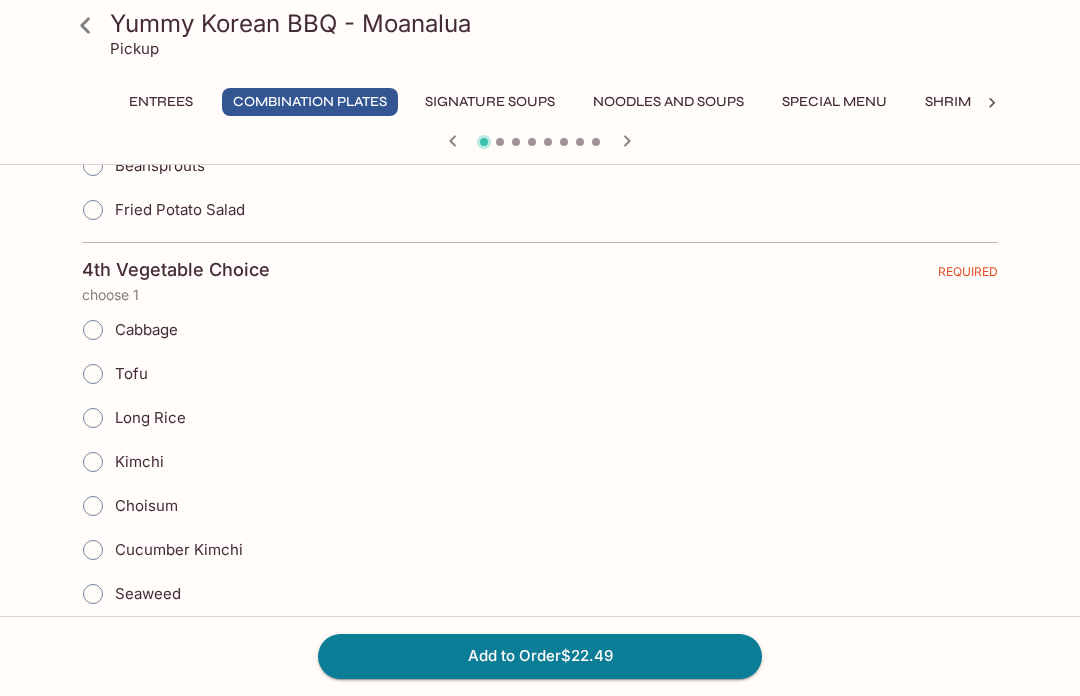 scroll, scrollTop: 2198, scrollLeft: 0, axis: vertical 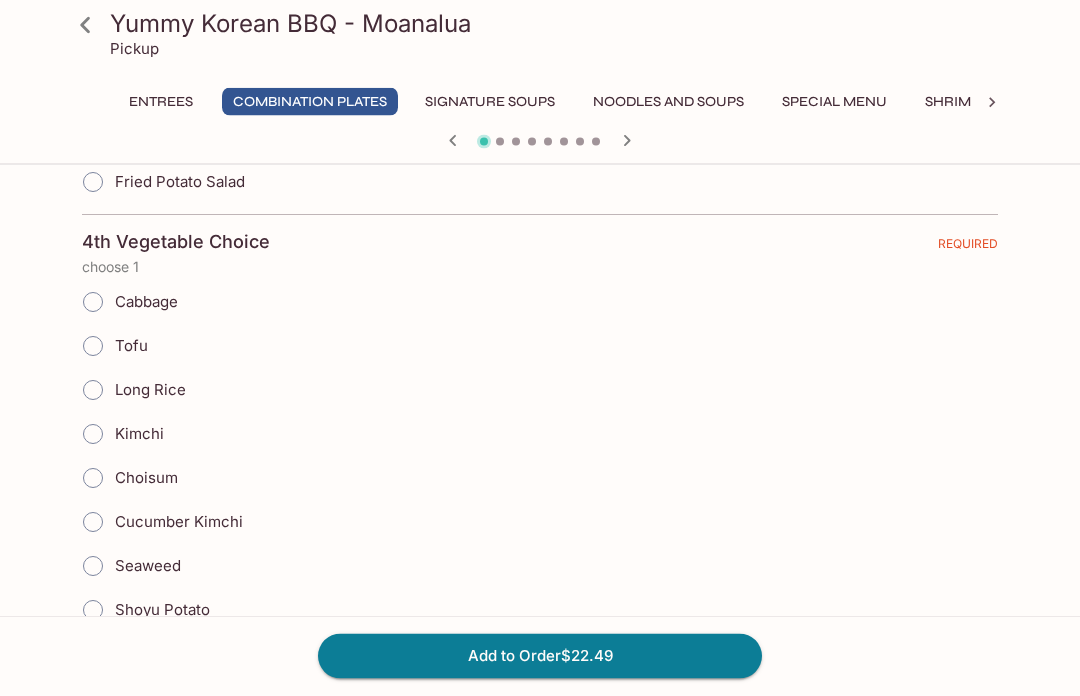 click on "Choisum" at bounding box center [93, 479] 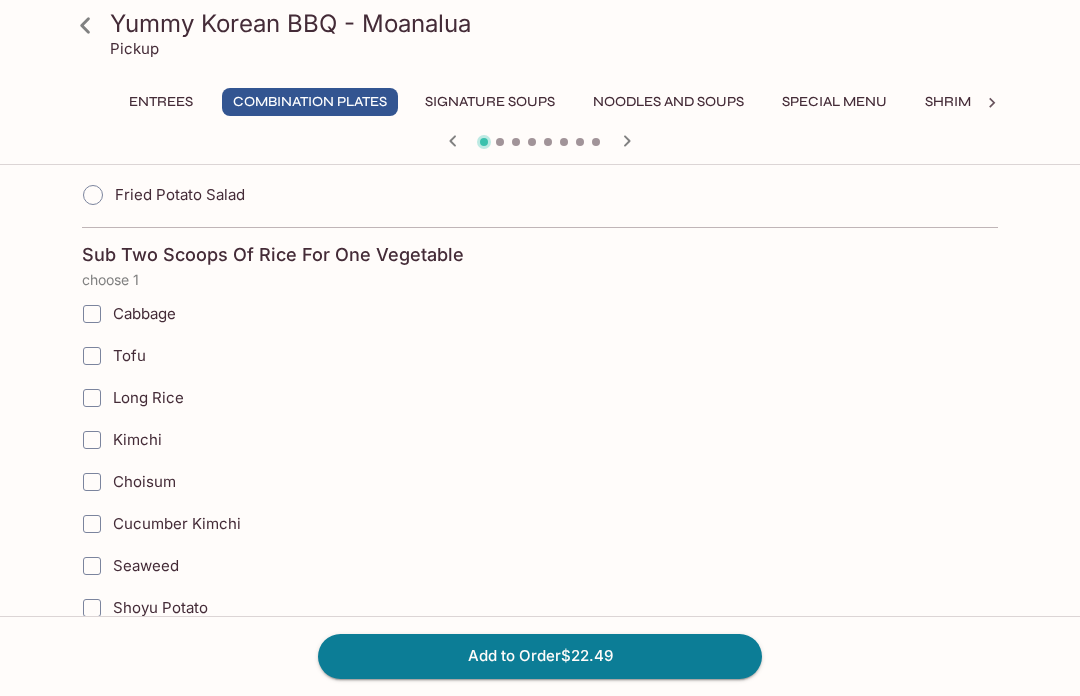 scroll, scrollTop: 2813, scrollLeft: 0, axis: vertical 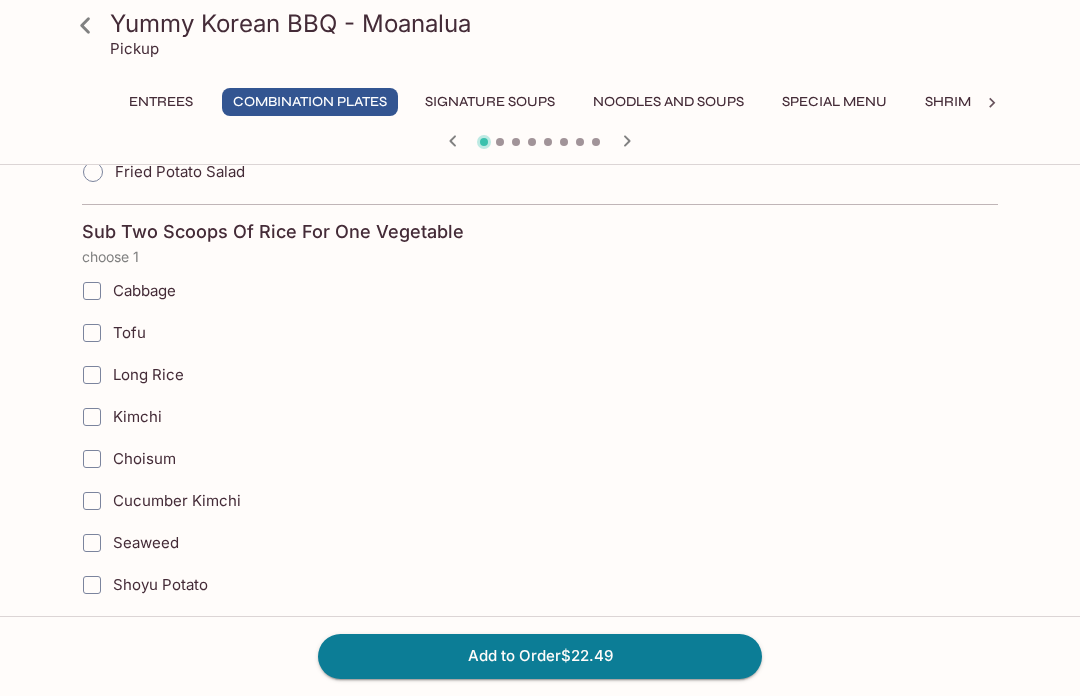 click on "Add to Order  $22.49" at bounding box center [540, 656] 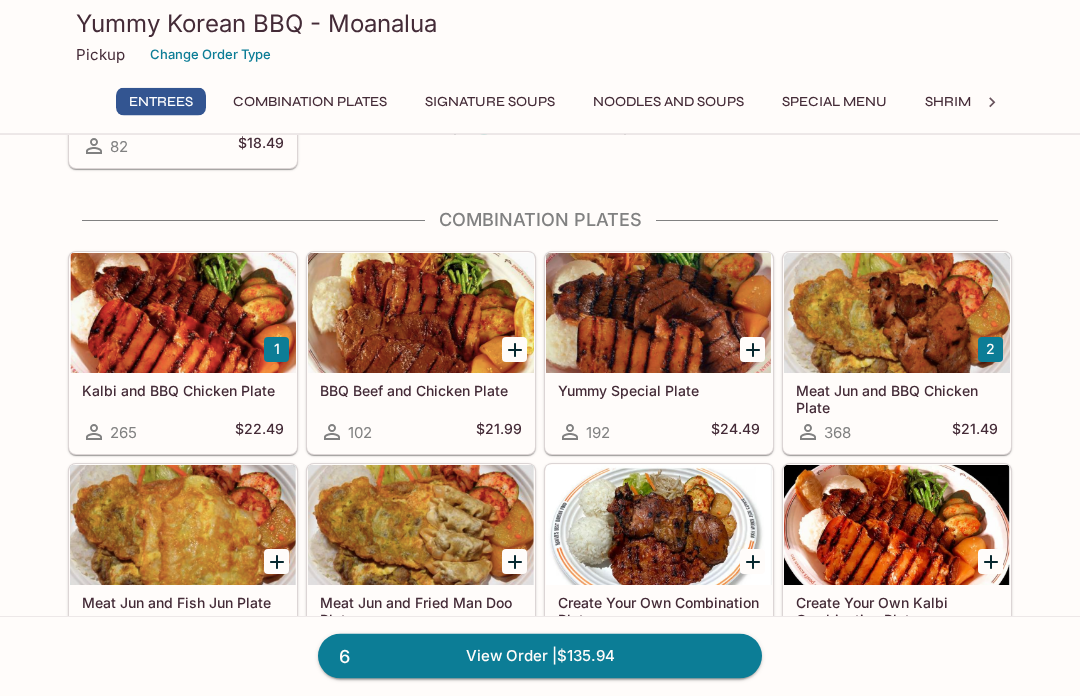 scroll, scrollTop: 767, scrollLeft: 0, axis: vertical 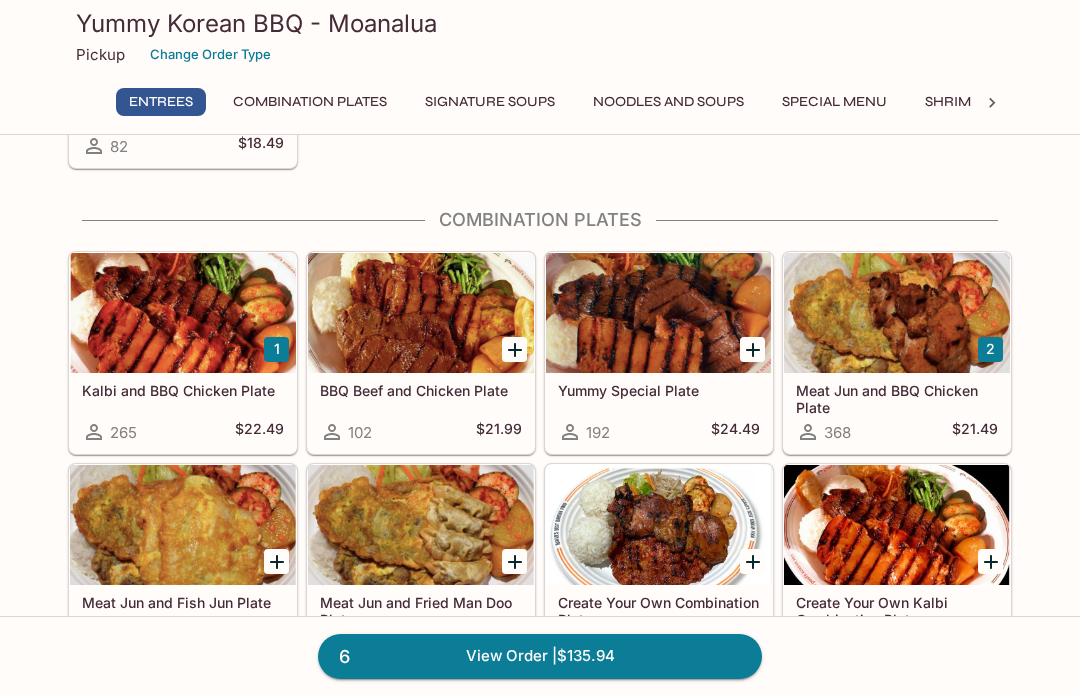 click at bounding box center [183, 313] 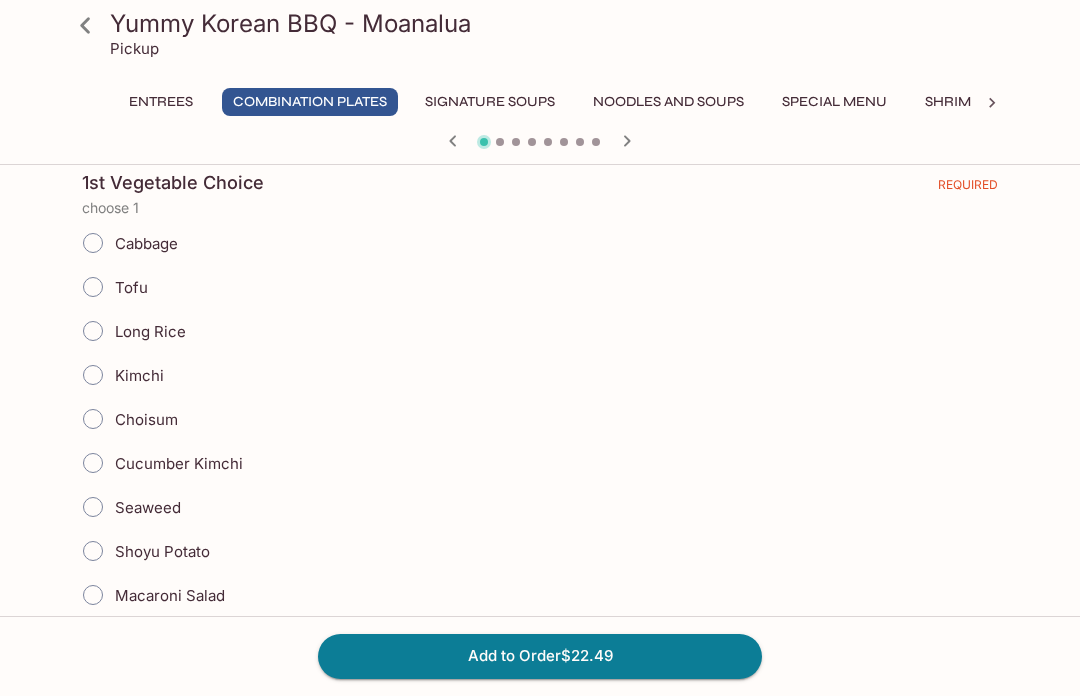 scroll, scrollTop: 447, scrollLeft: 0, axis: vertical 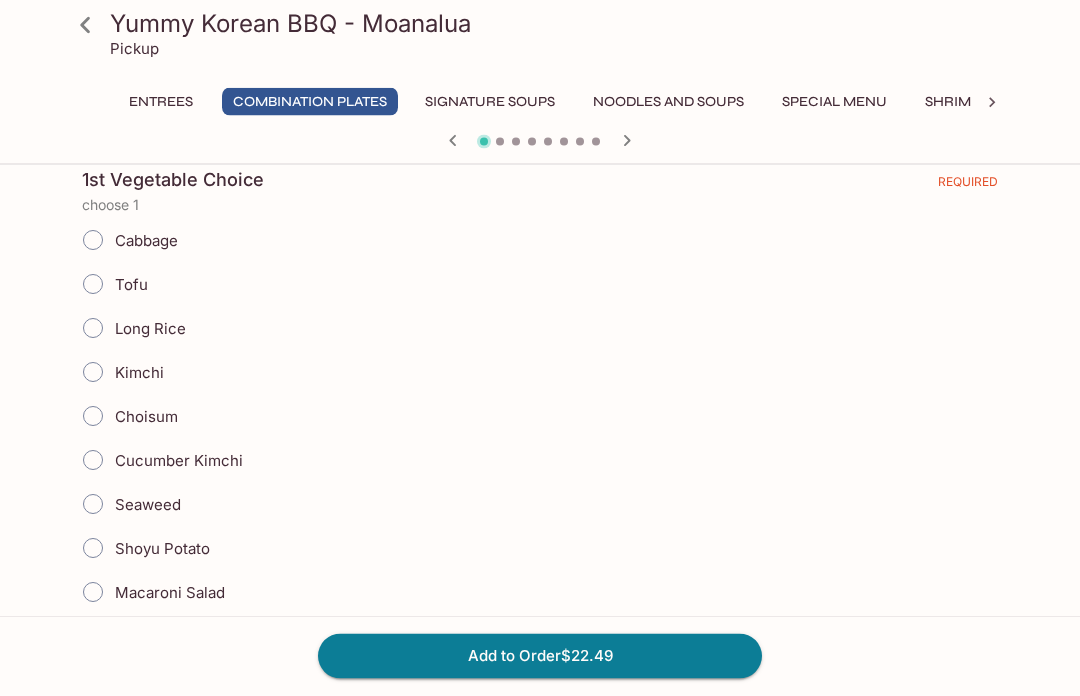 click on "Shoyu Potato" at bounding box center (93, 549) 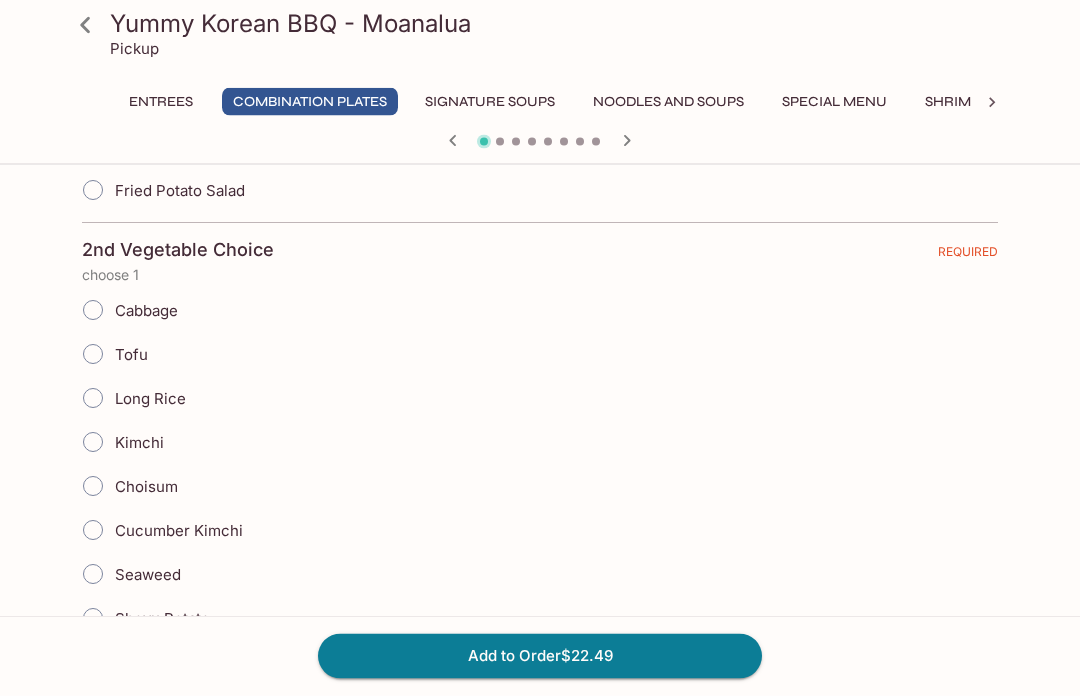 click on "Choisum" at bounding box center (93, 487) 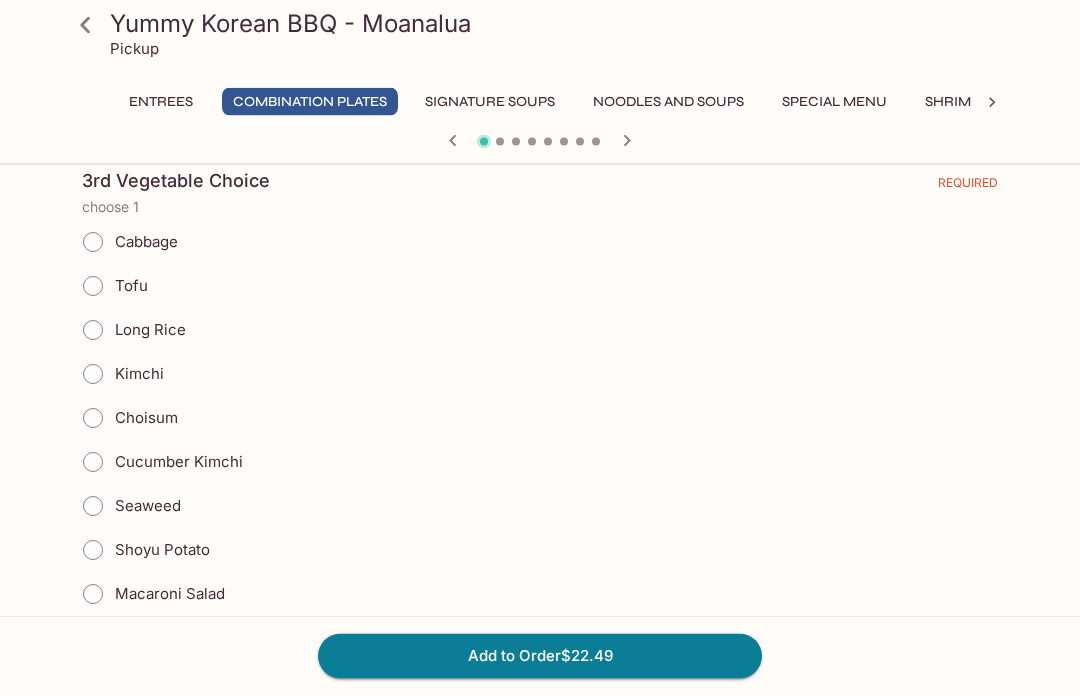 click on "Macaroni Salad" at bounding box center [93, 595] 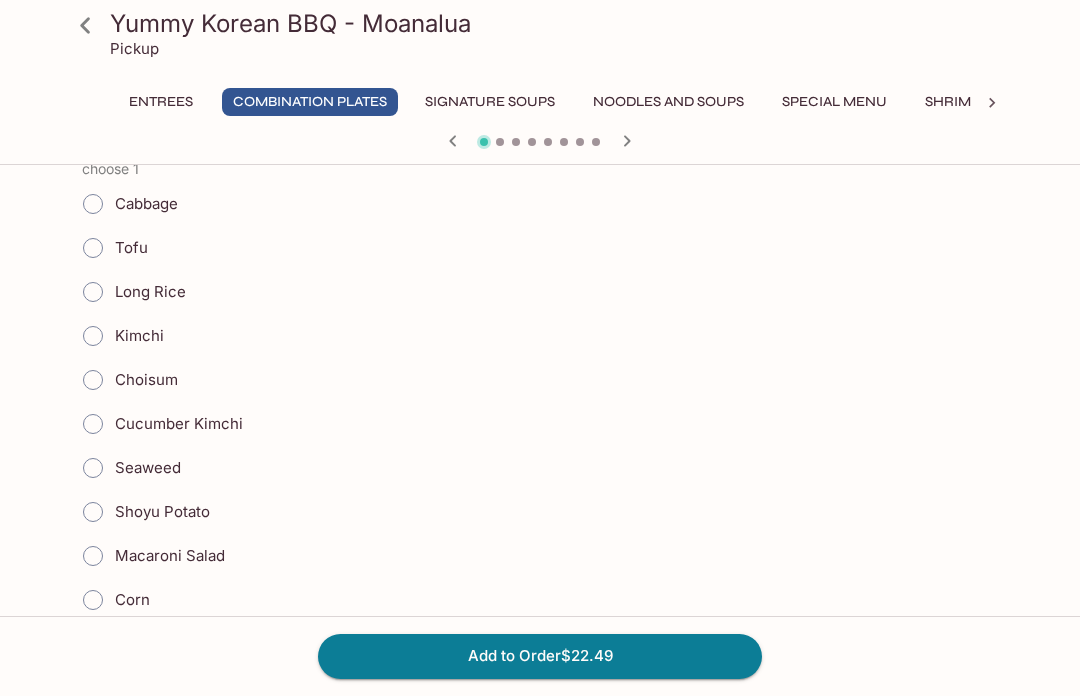 scroll, scrollTop: 2296, scrollLeft: 0, axis: vertical 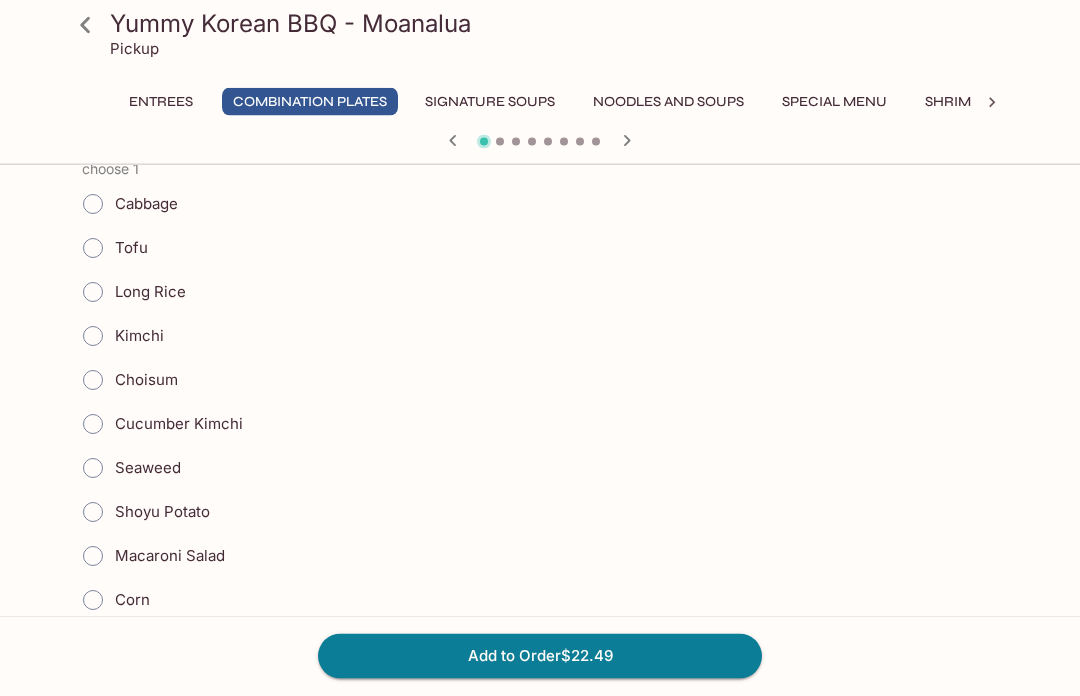 click on "Choisum" at bounding box center (93, 381) 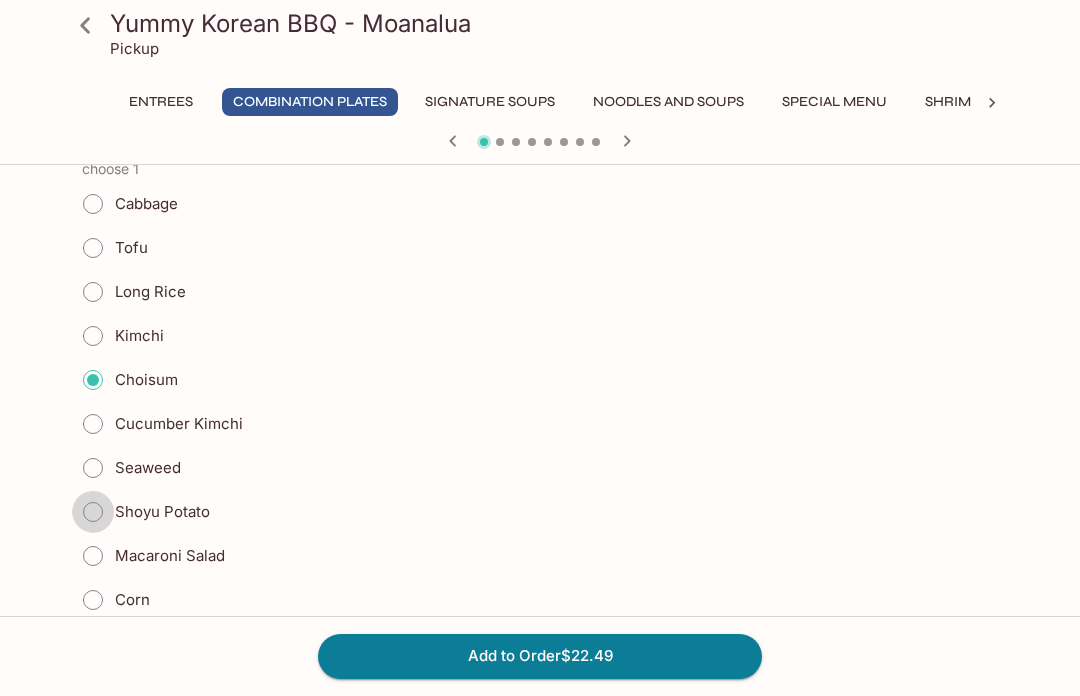 click on "Shoyu Potato" at bounding box center (93, 512) 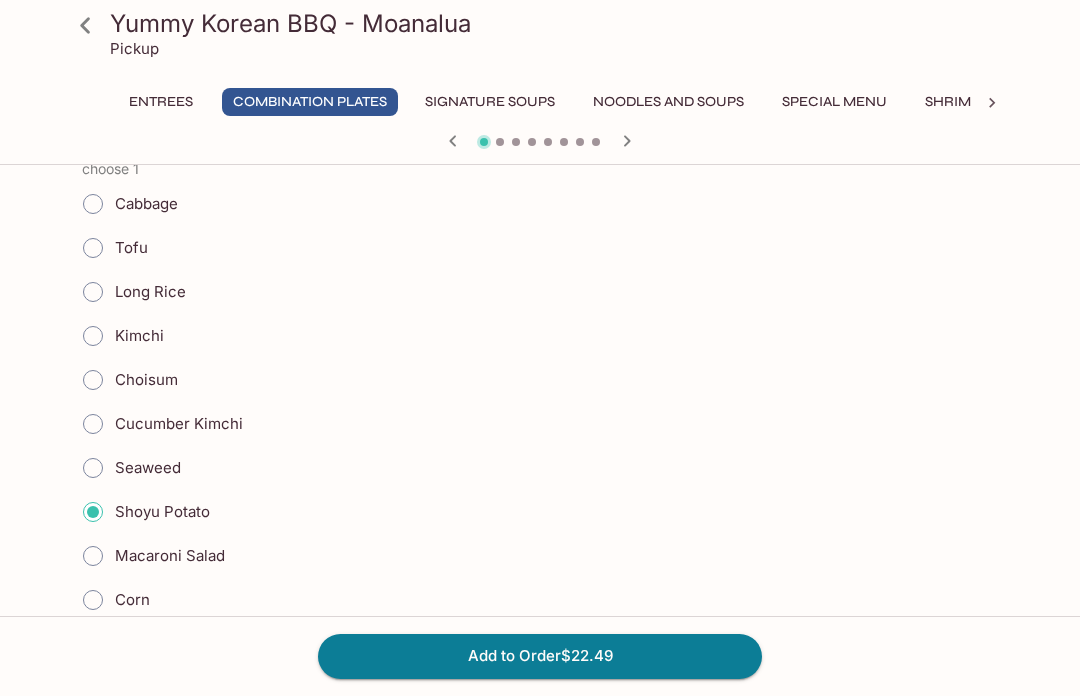 click on "Add to Order  $22.49" at bounding box center [540, 656] 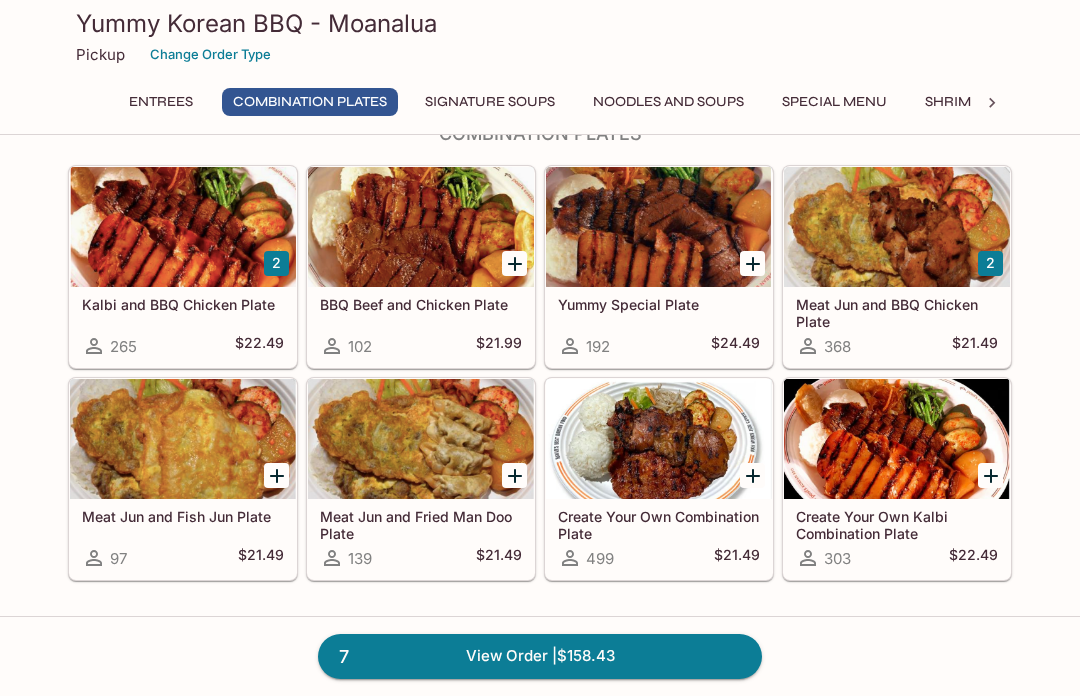 click on "Special Menu" at bounding box center (834, 102) 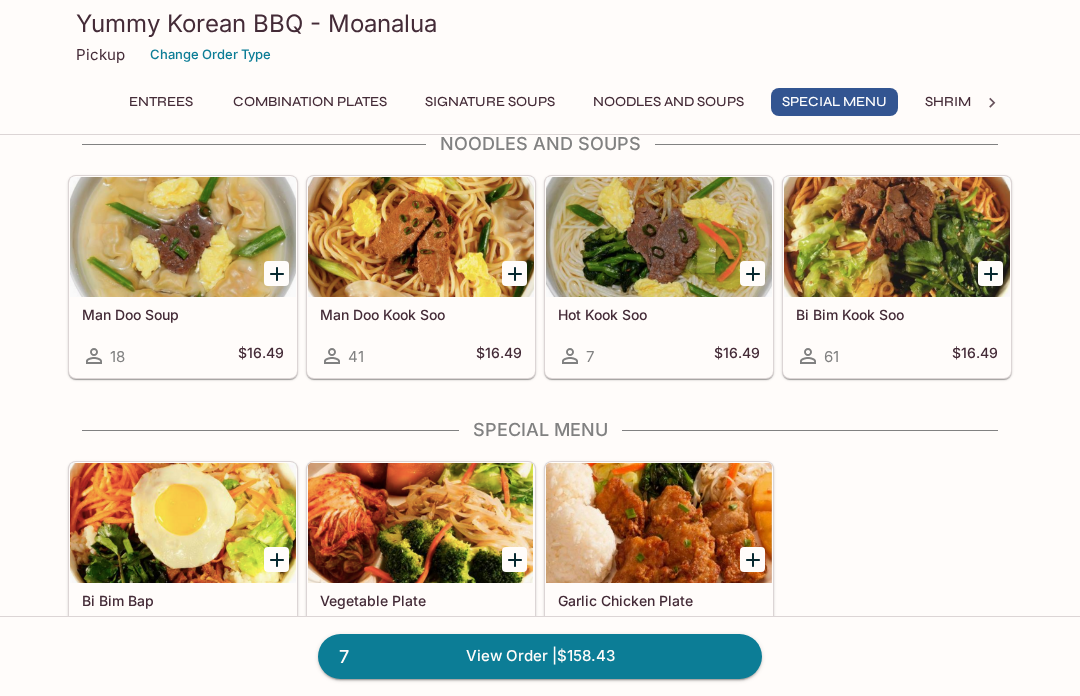 scroll, scrollTop: 1876, scrollLeft: 0, axis: vertical 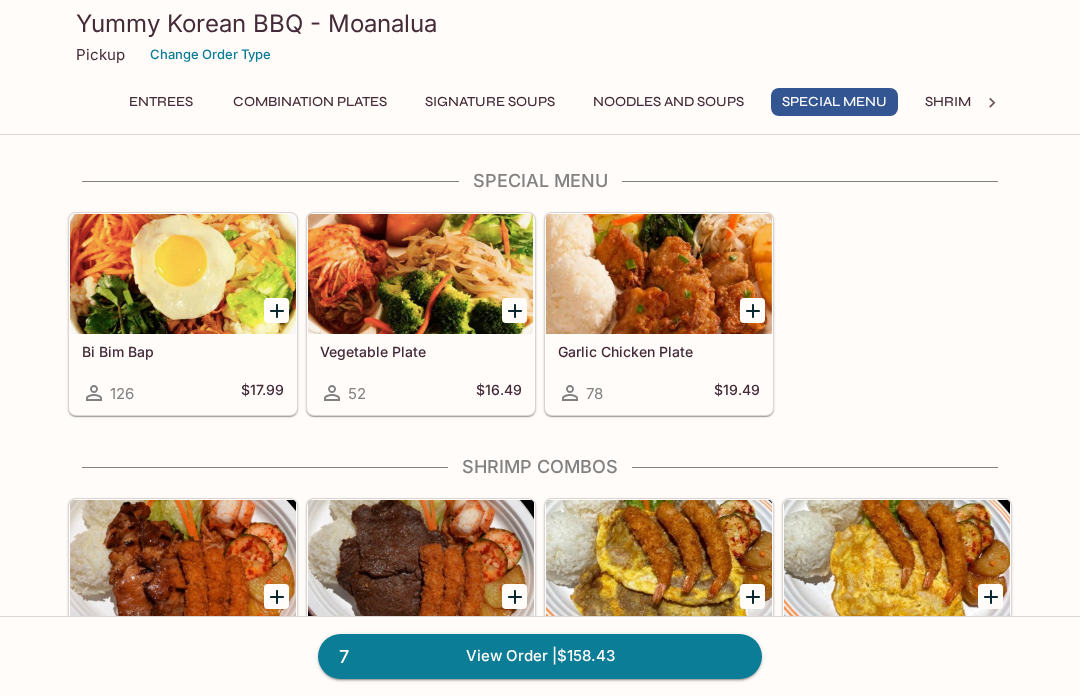 click at bounding box center [421, 274] 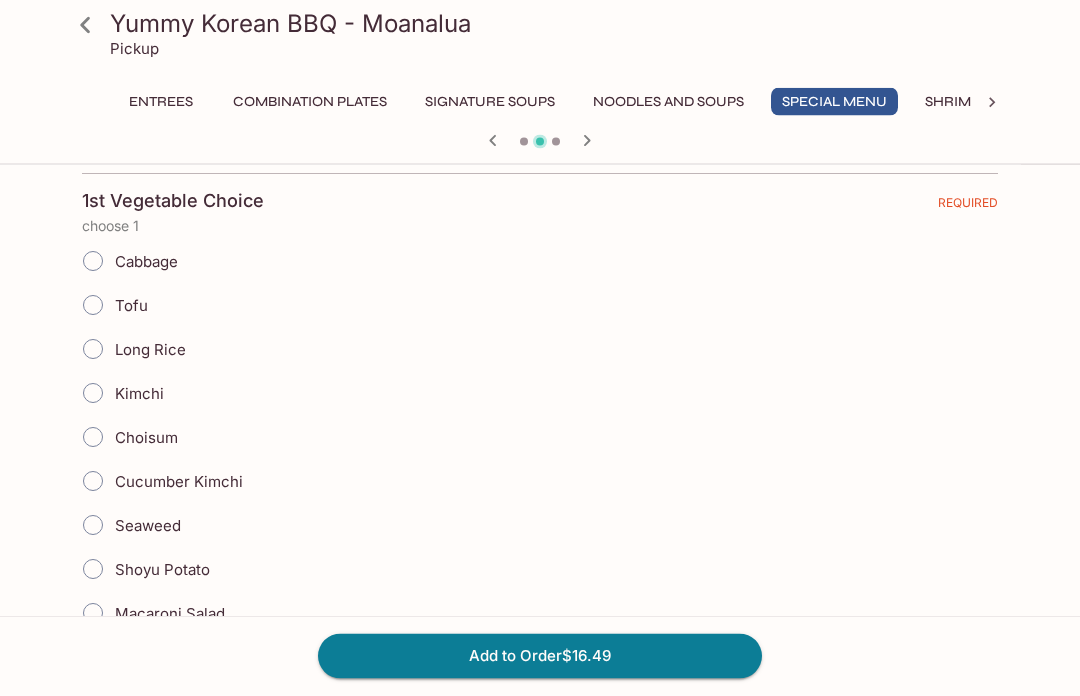 click on "Choisum" at bounding box center (93, 438) 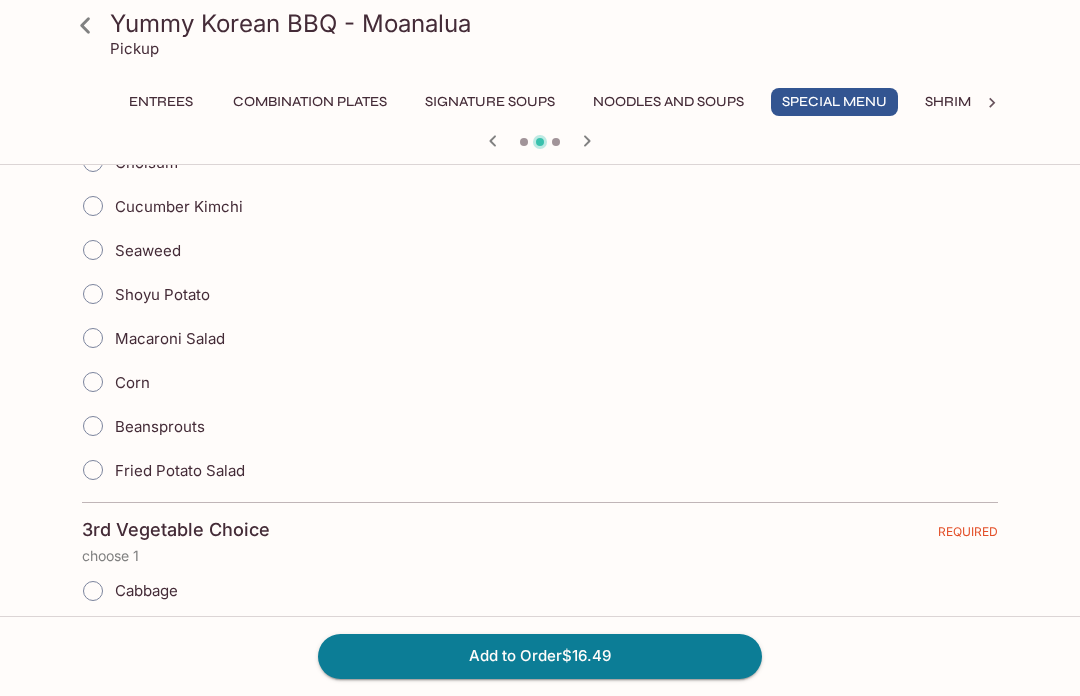 scroll, scrollTop: 1303, scrollLeft: 0, axis: vertical 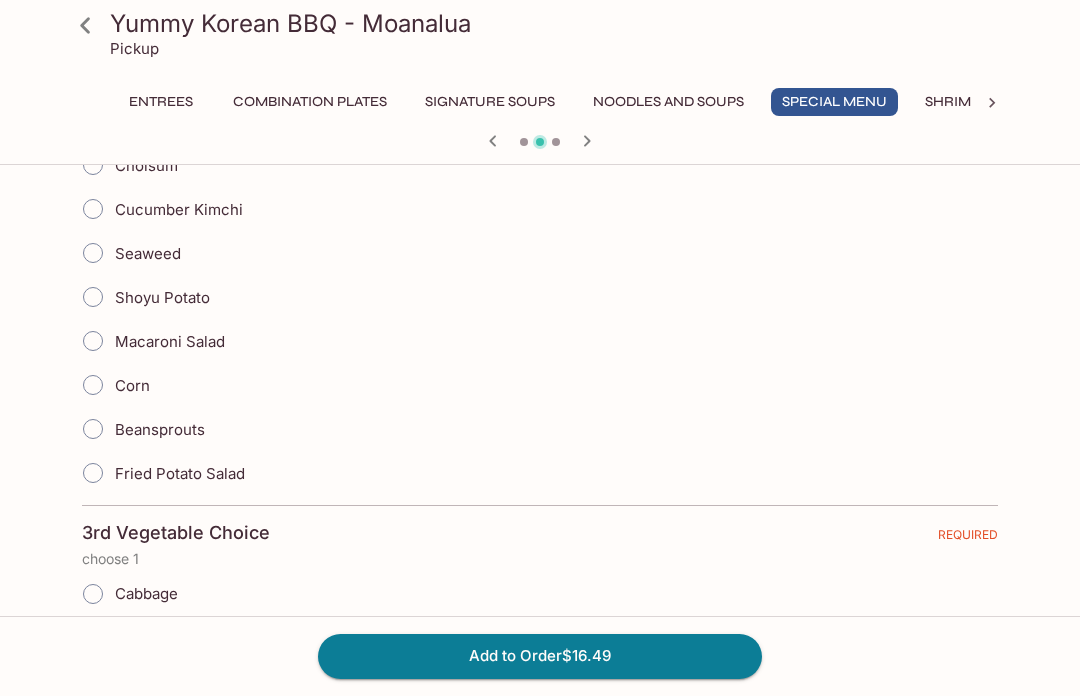 click on "Beansprouts" at bounding box center (93, 429) 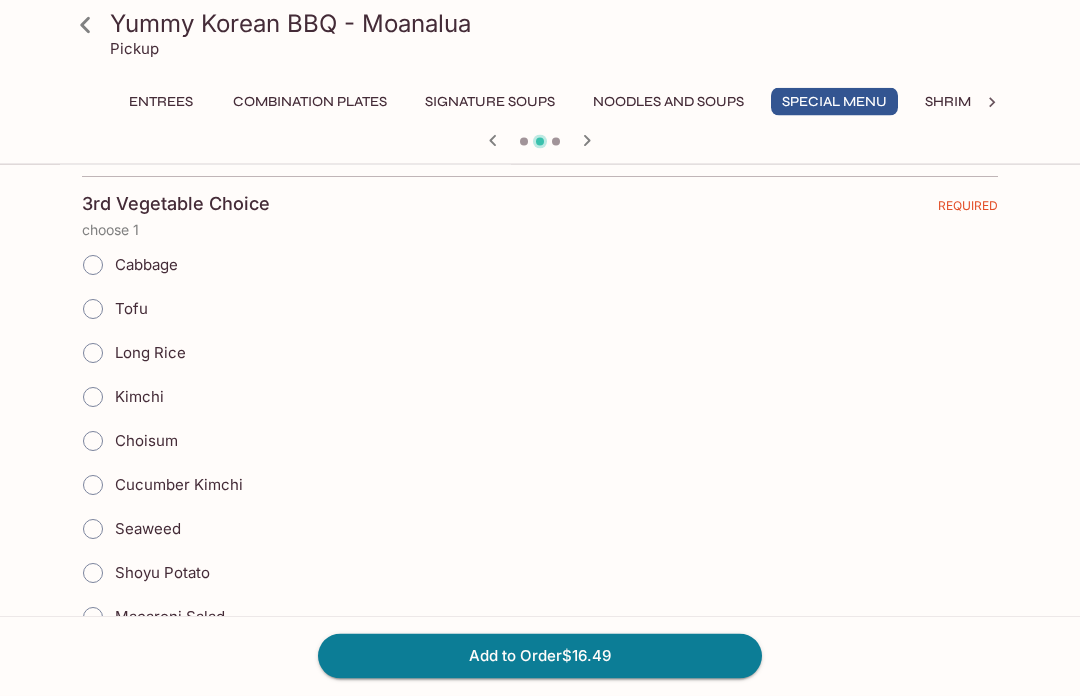 click on "Tofu" at bounding box center [93, 310] 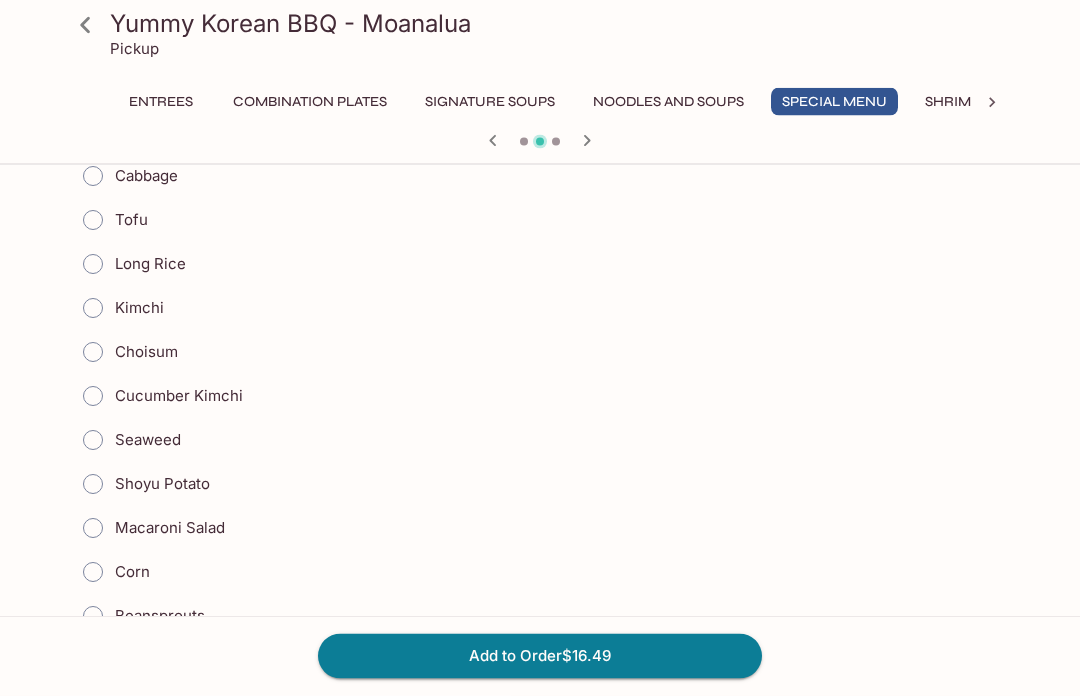 scroll, scrollTop: 2325, scrollLeft: 0, axis: vertical 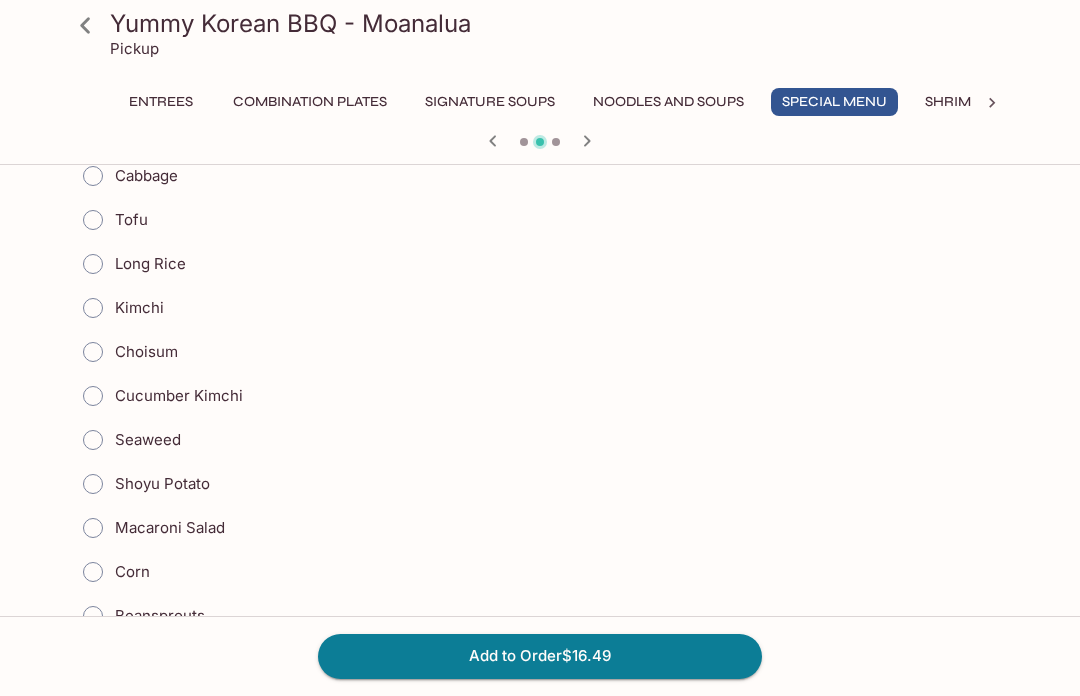 click on "Long Rice" at bounding box center (93, 264) 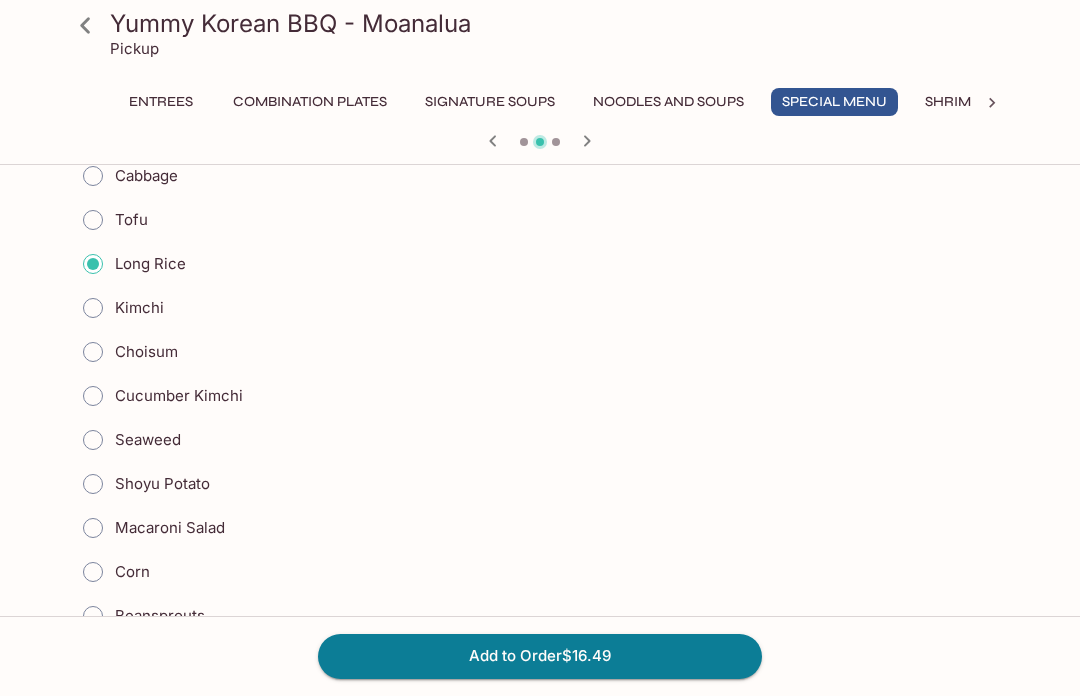 click on "Add to Order  $16.49" at bounding box center [540, 656] 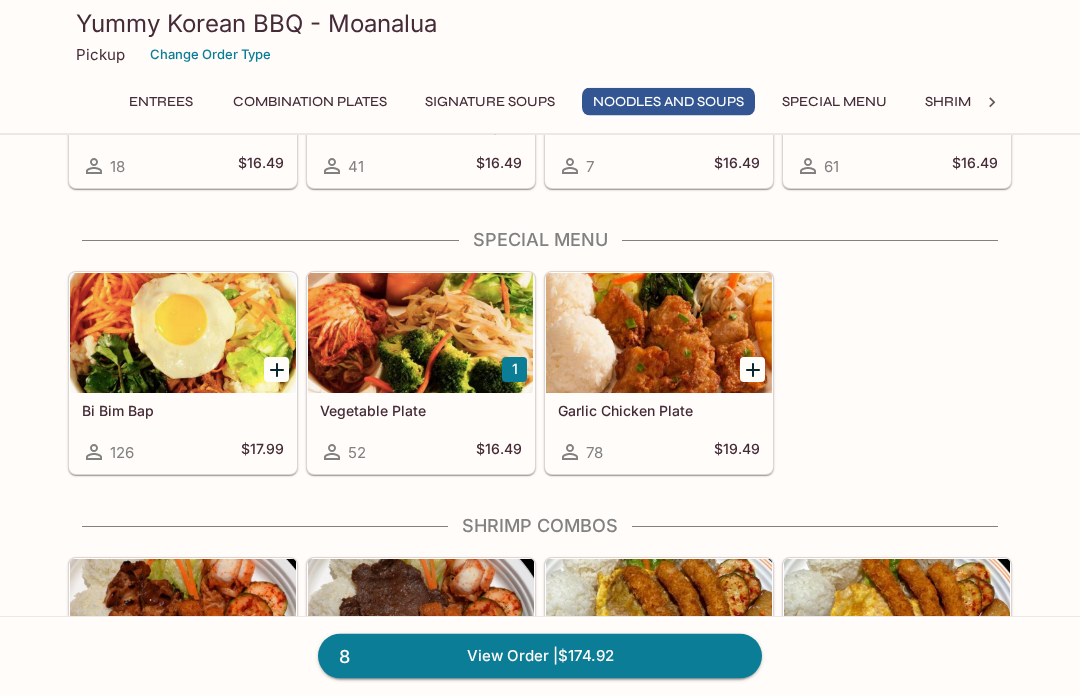 scroll, scrollTop: 1818, scrollLeft: 0, axis: vertical 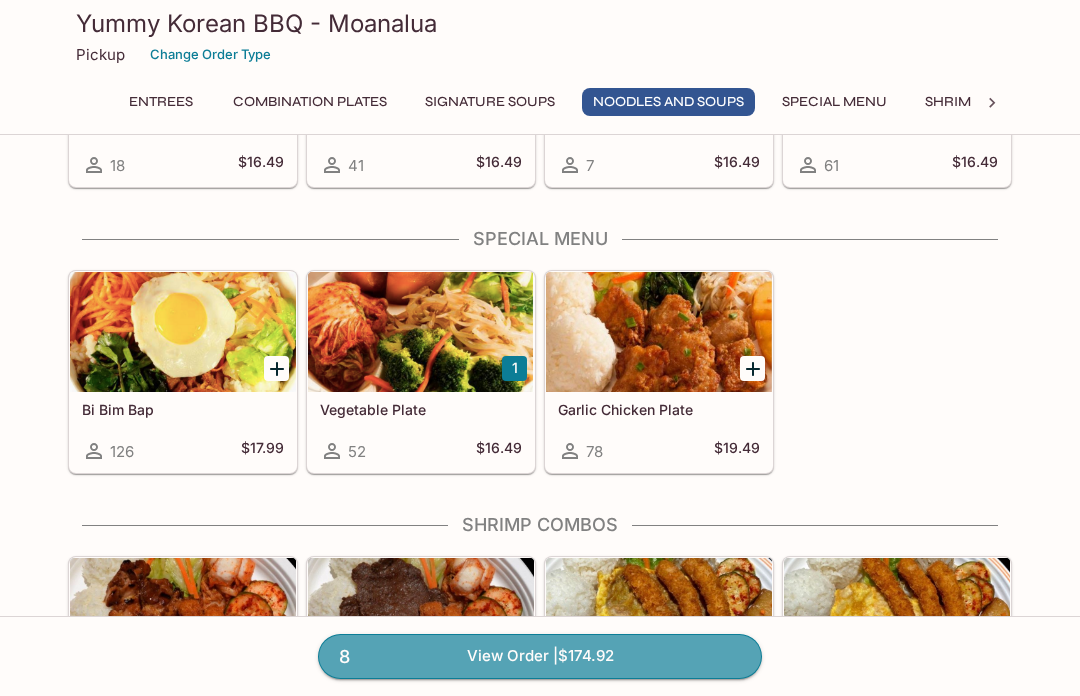 click on "8 View Order | $174.92" at bounding box center [540, 656] 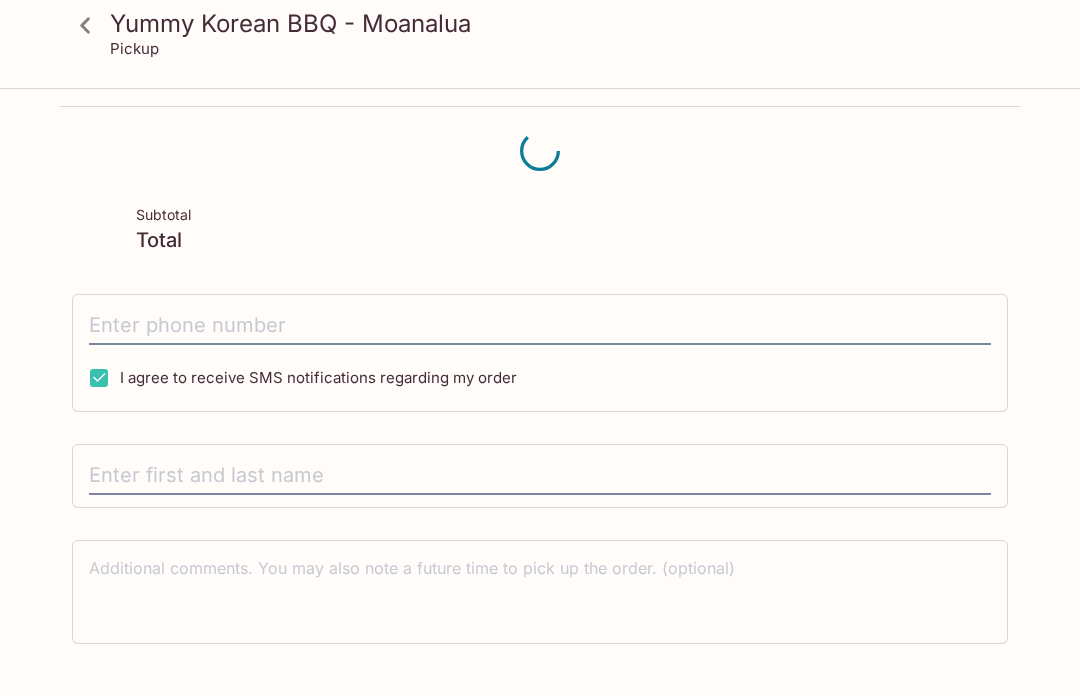 scroll, scrollTop: 21, scrollLeft: 0, axis: vertical 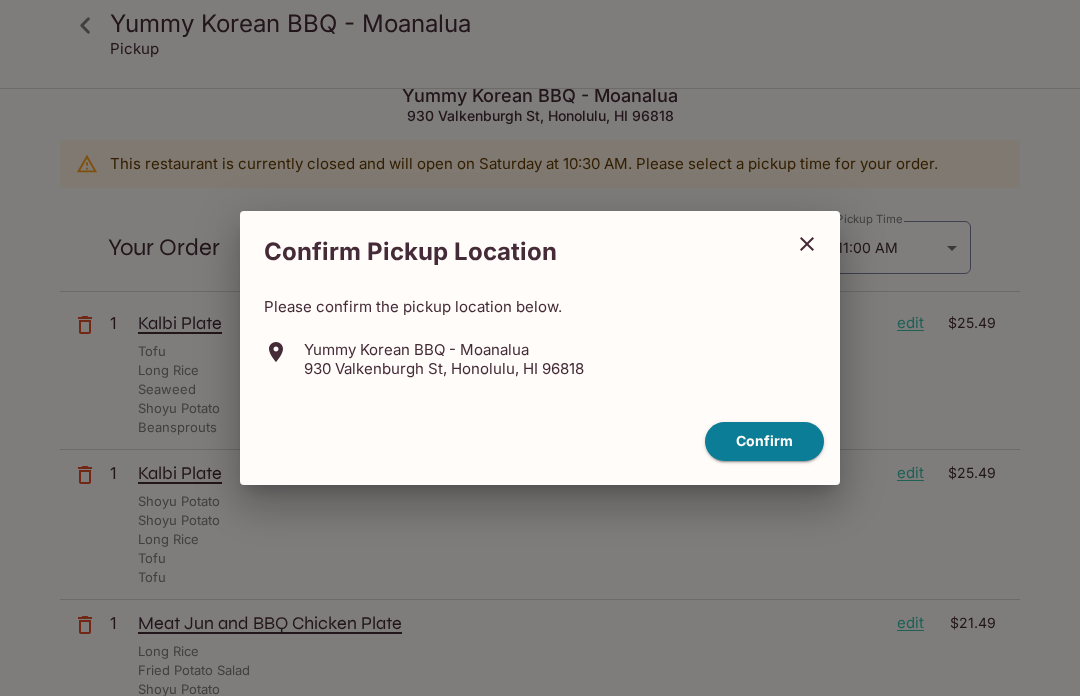 click on "Confirm" at bounding box center (764, 441) 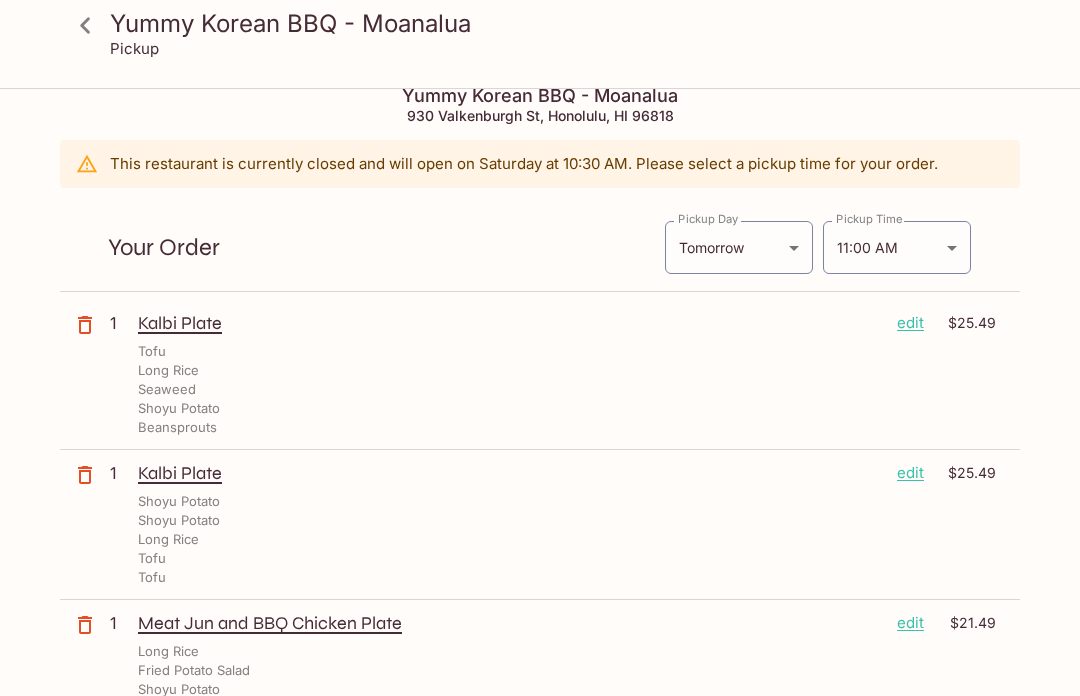 click 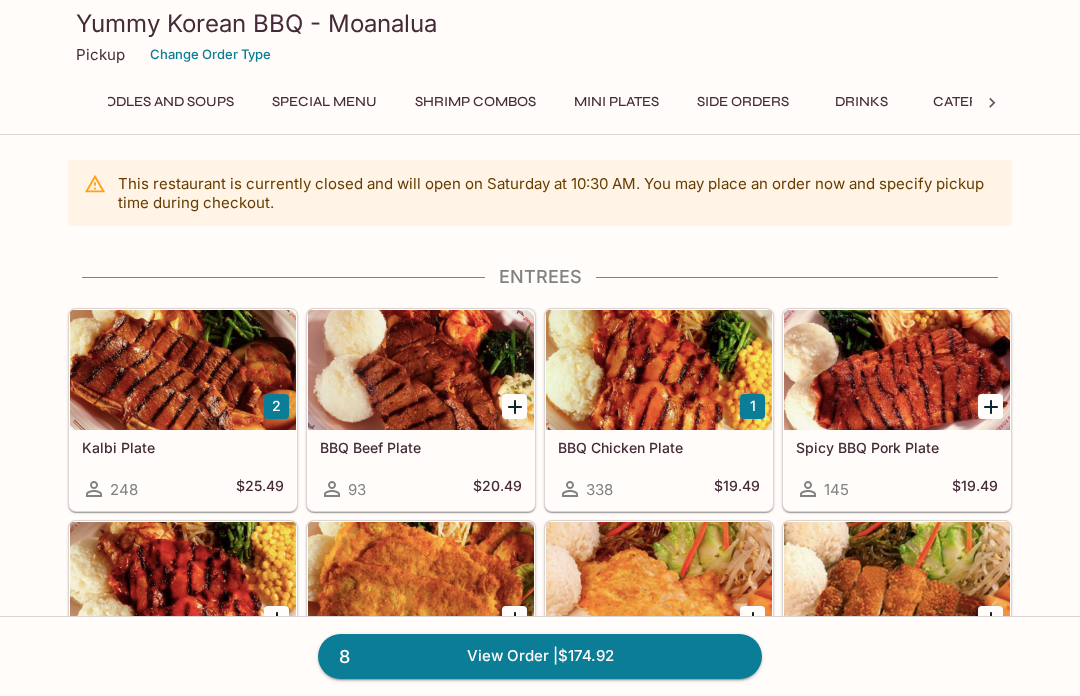 scroll, scrollTop: 0, scrollLeft: 540, axis: horizontal 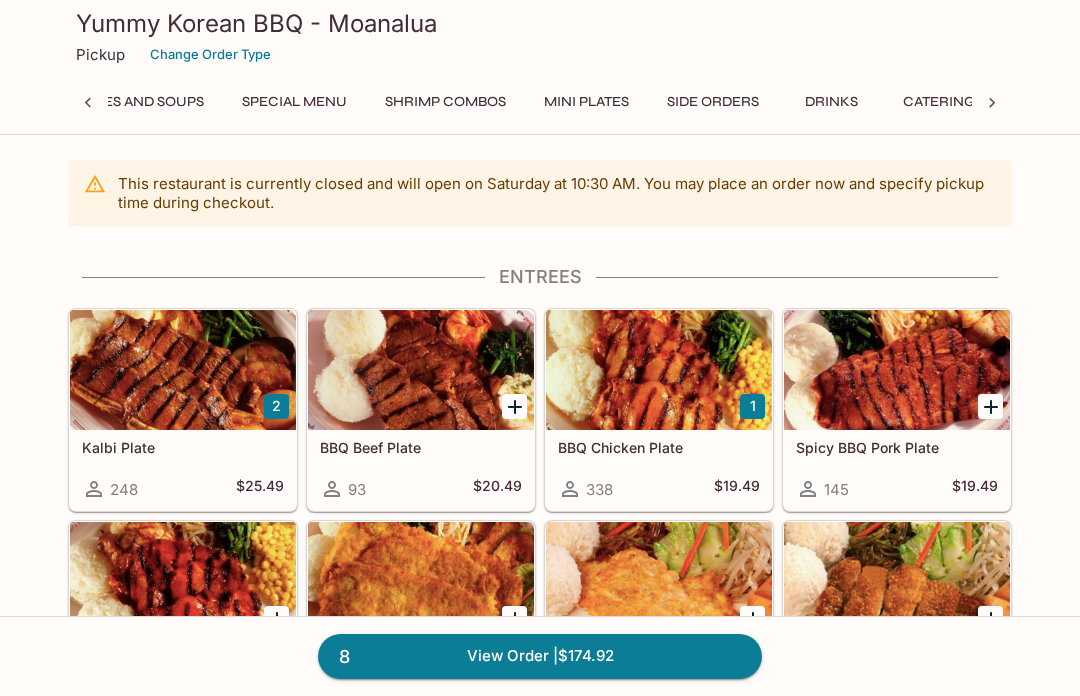 click on "Yummy Korean BBQ - Moanalua Pickup Change Order Type Entrees Combination Plates Signature Soups Noodles and Soups Special Menu Shrimp Combos Mini Plates Side Orders Drinks Catering Menu - Meats Catering Menu - Vegetables This restaurant is currently closed and will open on   Saturday   at   10:30 AM . You may place an order now and specify pickup time during checkout. Entrees 2 Kalbi Plate 248 $25.49 BBQ Beef Plate  93 $20.49 1 BBQ Chicken Plate 338 $19.49 Spicy BBQ Pork Plate  145 $19.49 Spicy BBQ Chicken Plate  203 $19.49 Meat Jun Plate 501 $20.49 Fish Jun Plate  79 $20.49 Chicken Katsu Plate 131 $19.49 Fried Man Doo Plate 82 $18.49 Combination Plates 2 Kalbi and BBQ Chicken Plate  265 $22.49 BBQ Beef and Chicken Plate  102 $21.99 Yummy Special Plate 192 $24.49 2 Meat Jun and BBQ Chicken Plate  368 $21.49 Meat Jun and Fish Jun Plate  97 $21.49 Meat Jun and Fried Man Doo Plate  139 $21.49 Create Your Own Combination Plate 499 $21.49 Create Your Own Kalbi Combination Plate 303 $22.49 Signature Soups 75 $19.49" at bounding box center (540, 3008) 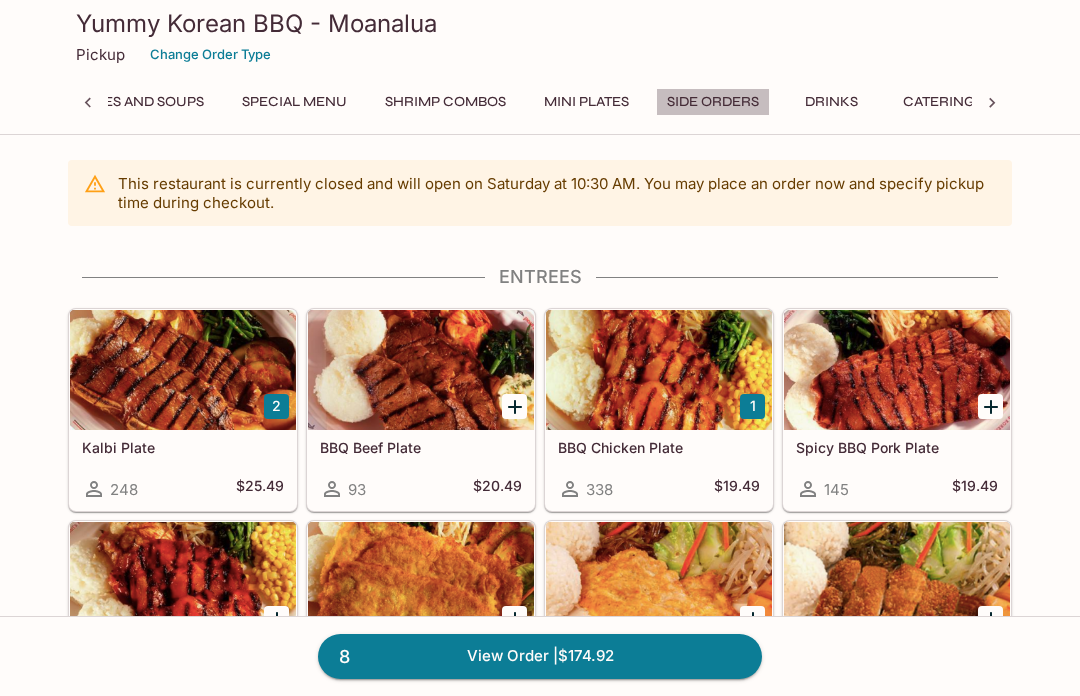 click on "Side Orders" at bounding box center [713, 102] 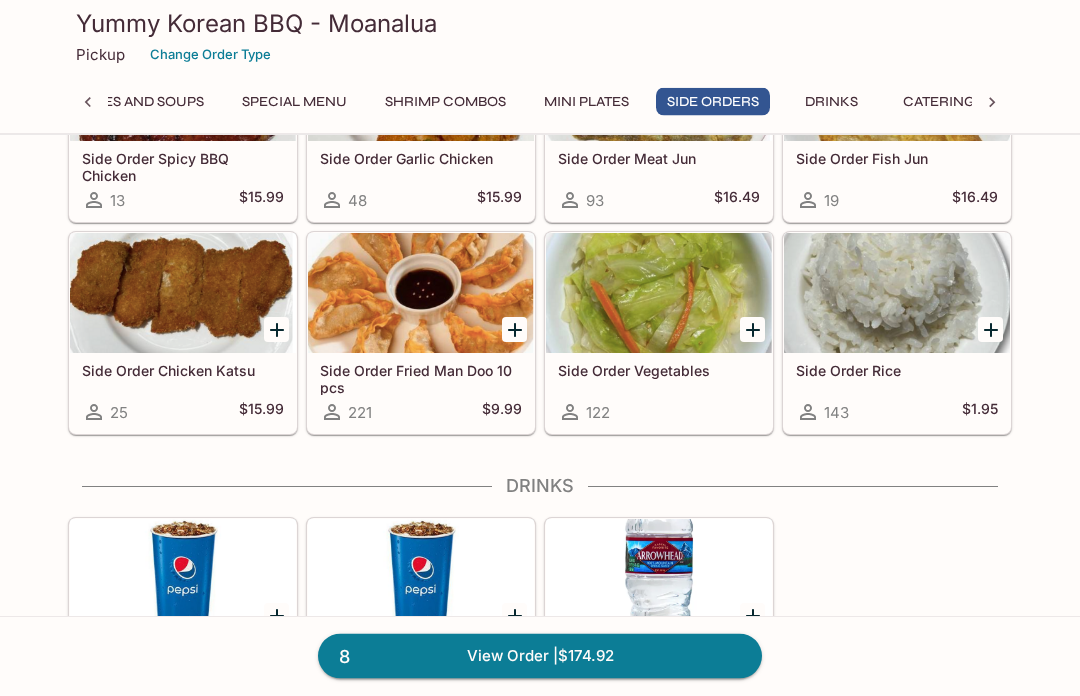 scroll, scrollTop: 3563, scrollLeft: 0, axis: vertical 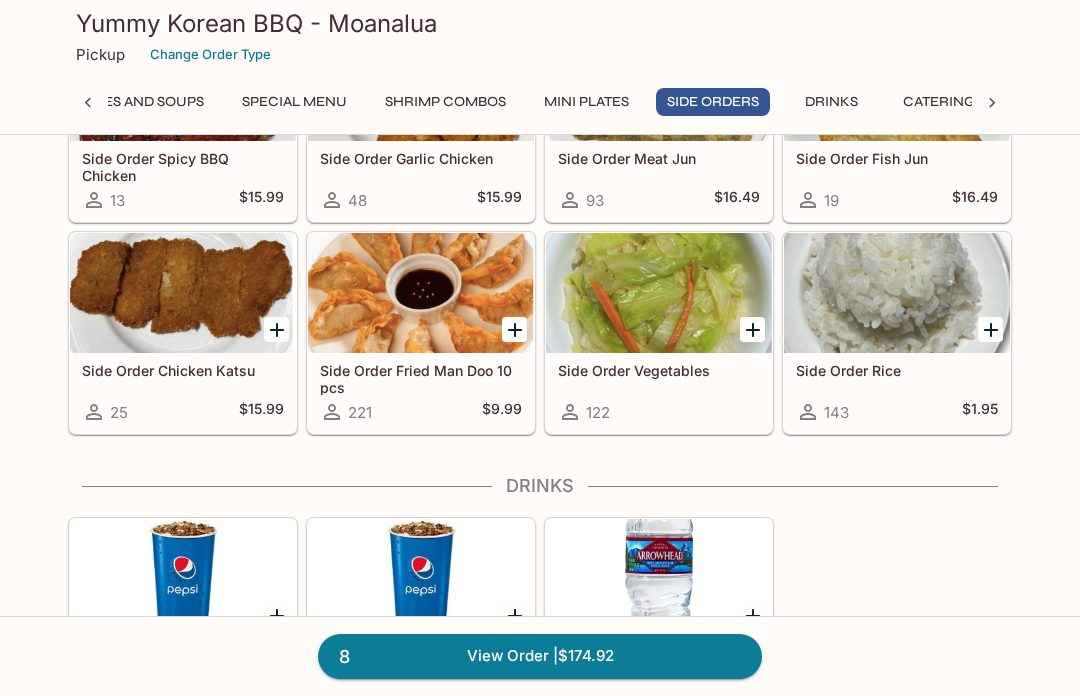 click at bounding box center [421, 293] 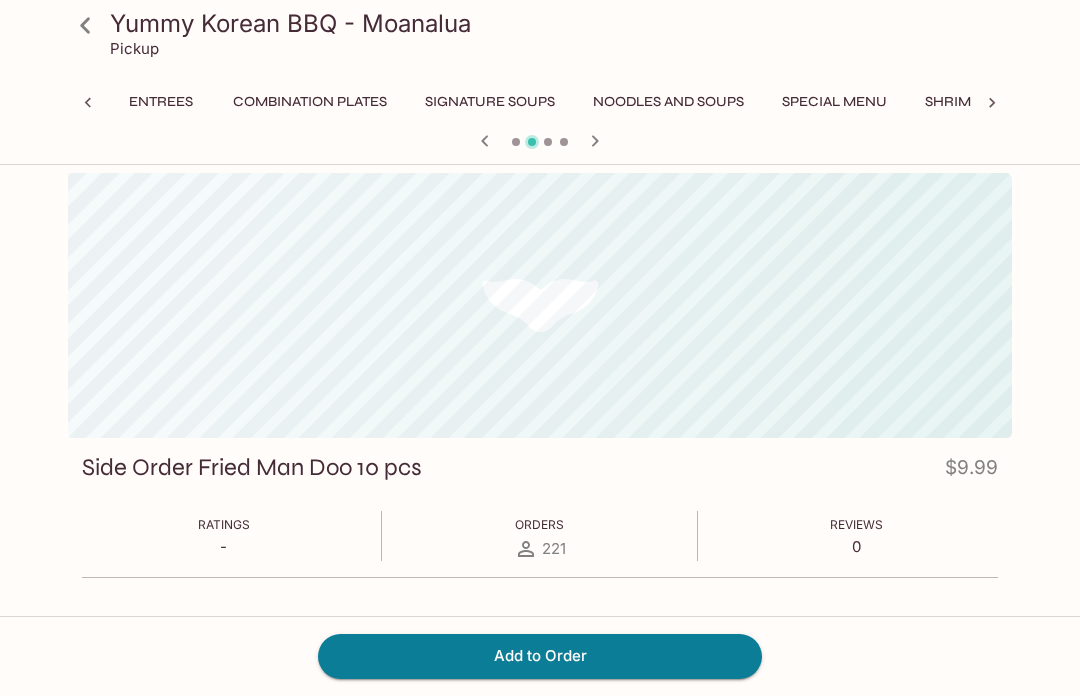 scroll, scrollTop: 0, scrollLeft: 351, axis: horizontal 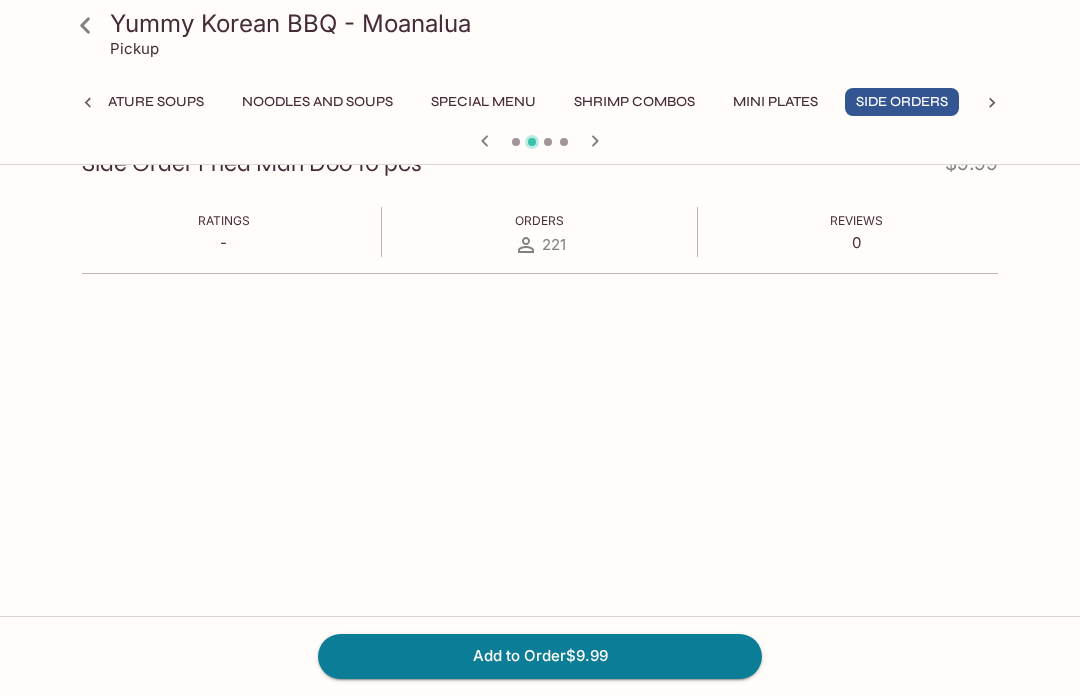 click on "Add to Order  $9.99" at bounding box center (540, 656) 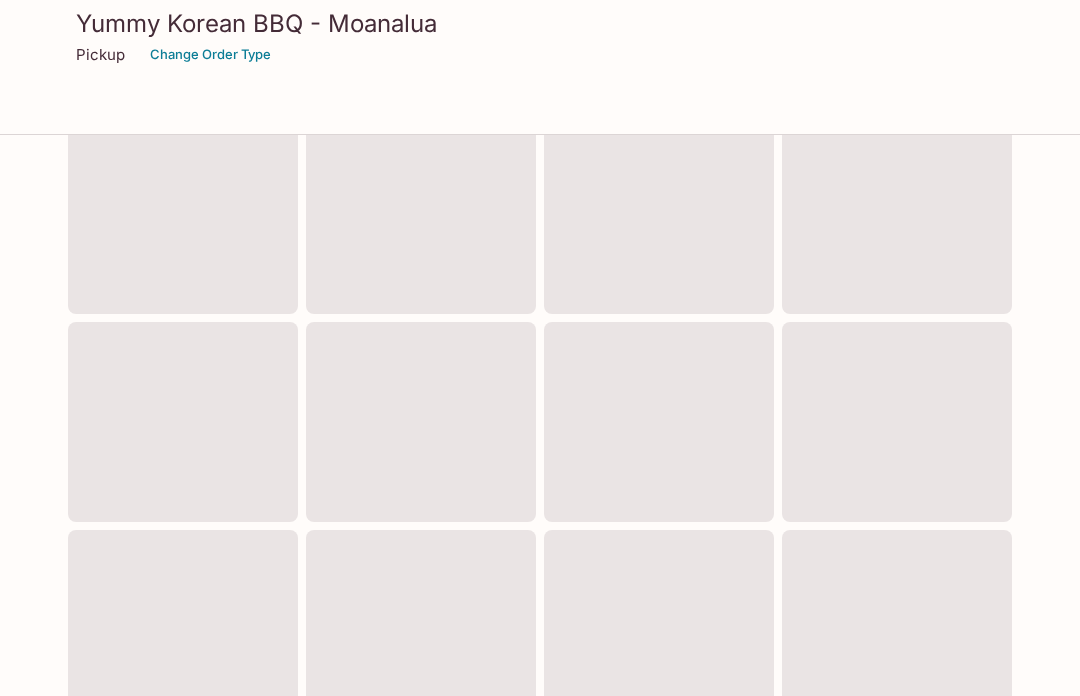 scroll, scrollTop: 0, scrollLeft: 0, axis: both 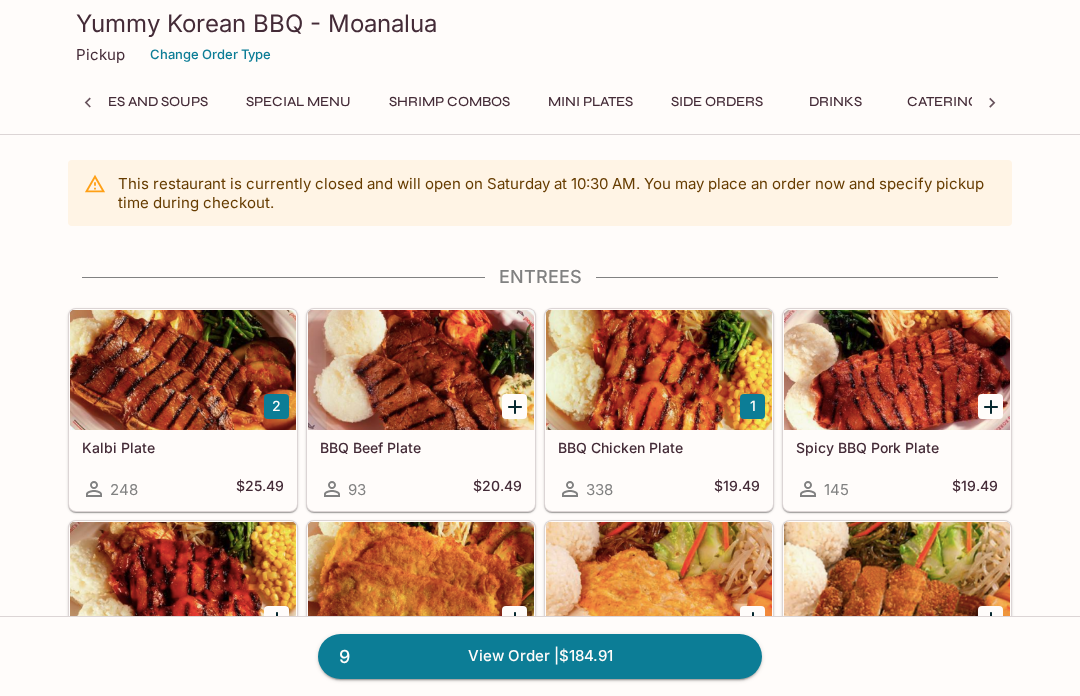 click on "Side Orders" at bounding box center (717, 102) 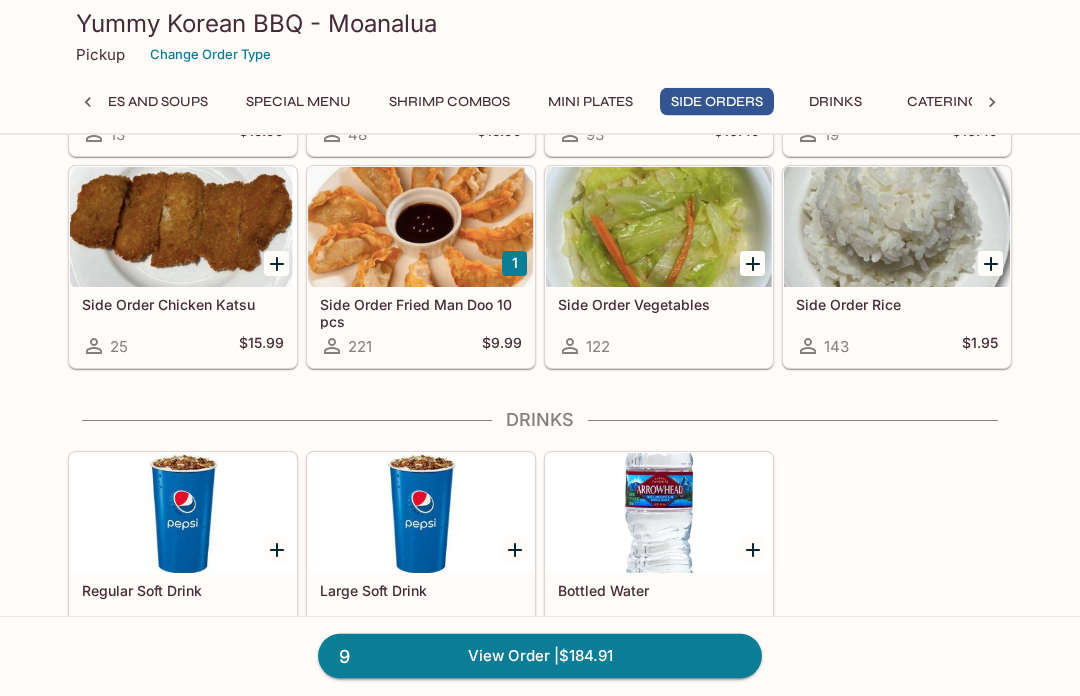 scroll, scrollTop: 3629, scrollLeft: 0, axis: vertical 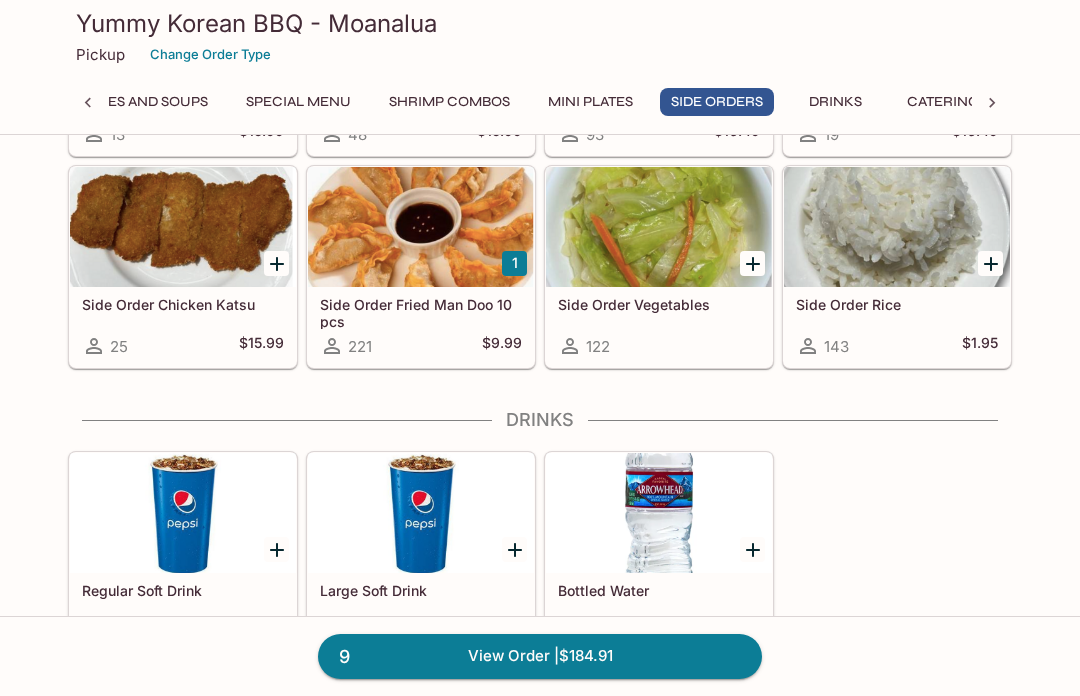 click at bounding box center [421, 227] 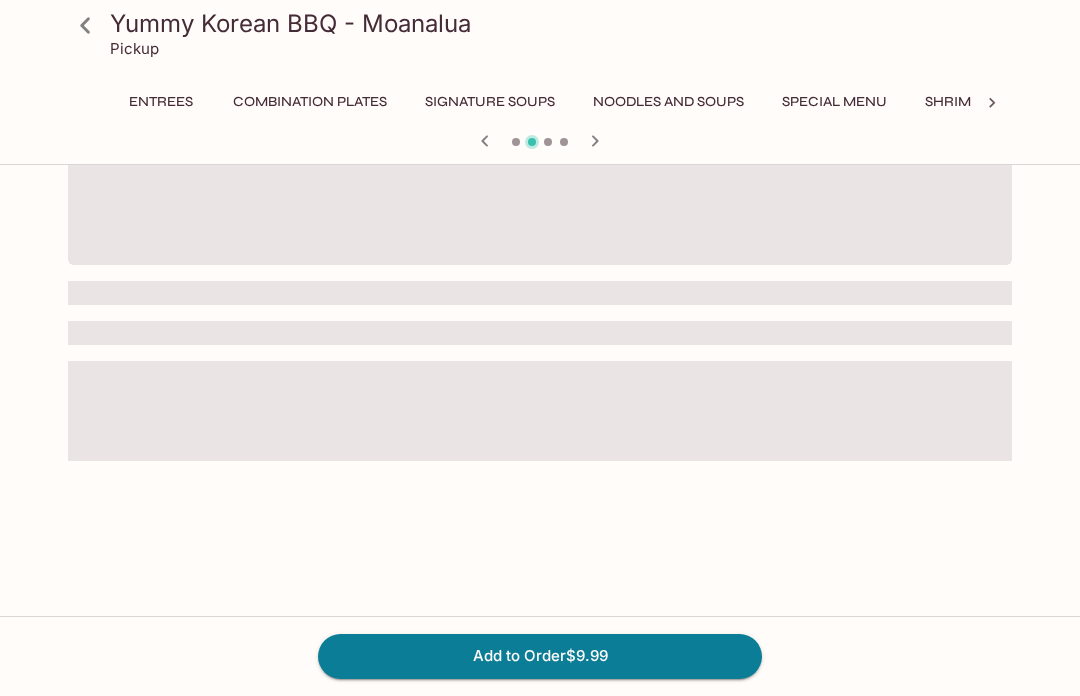 scroll, scrollTop: 0, scrollLeft: 0, axis: both 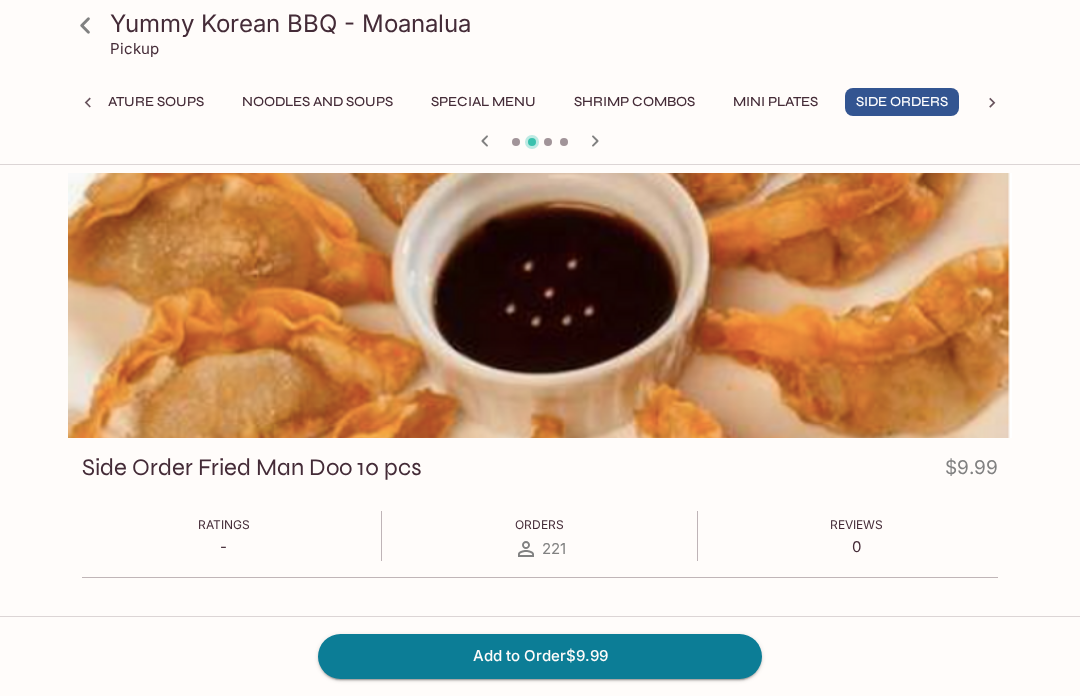 click on "Add to Order  $9.99" at bounding box center (540, 656) 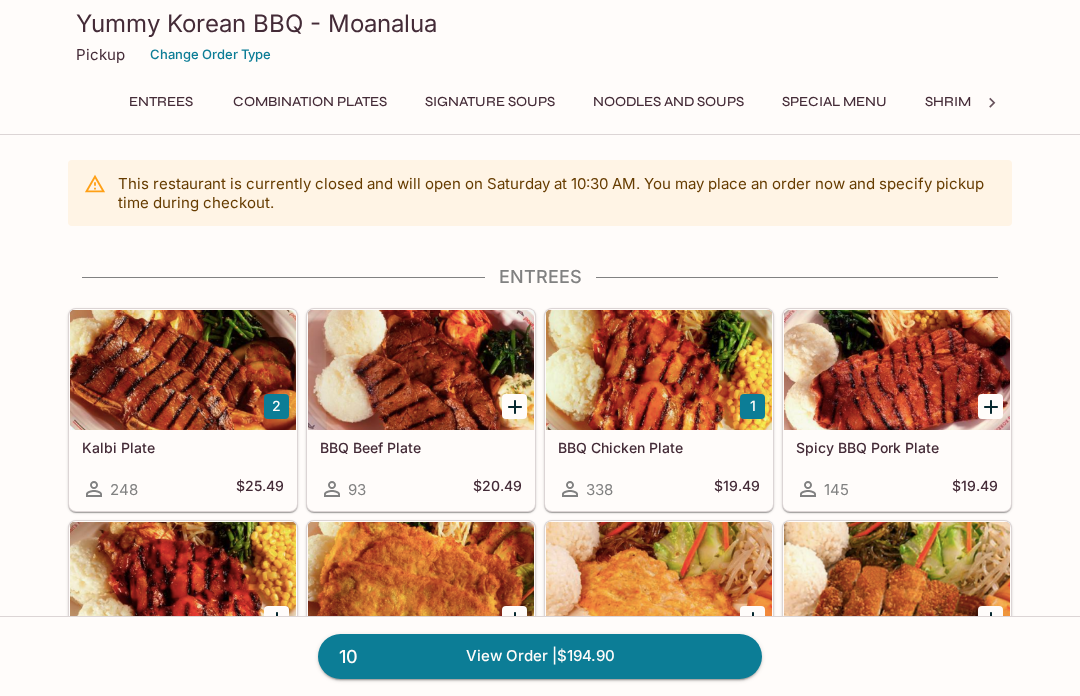 click on "10 View Order |  $194.90" at bounding box center (540, 656) 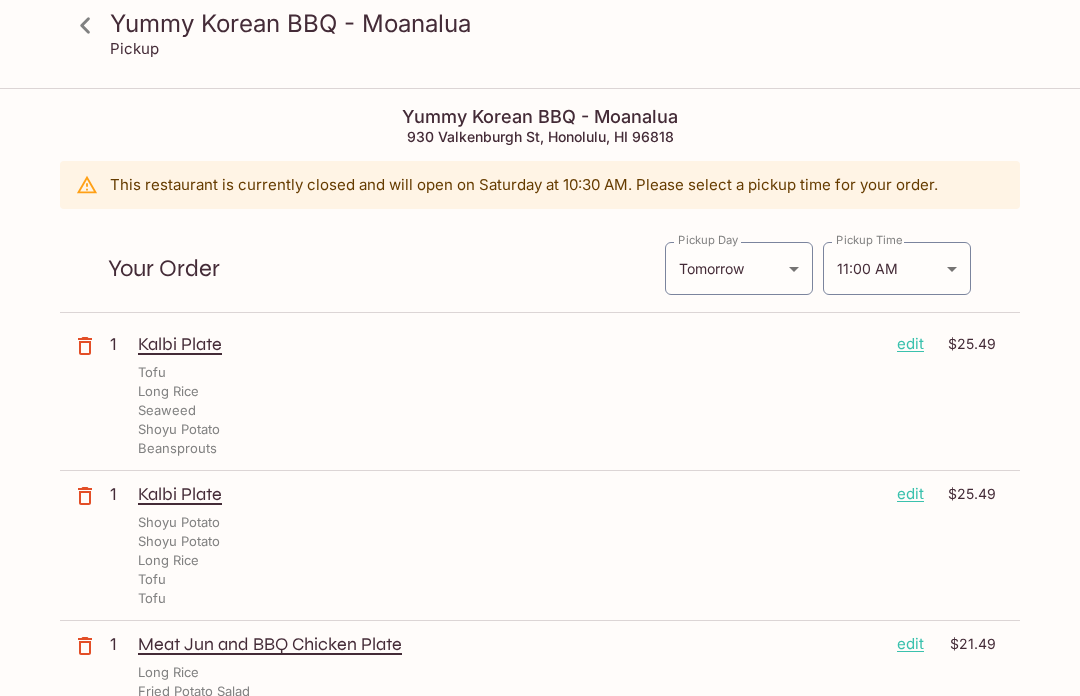 click on "Yummy Korean BBQ - Moanalua Pickup Yummy Korean BBQ - Moanalua [NUMBER] [STREET], [CITY], [STATE] [ZIP] This restaurant is currently closed and will open on   Saturday   at   10:30 AM . Please select a pickup time for your order. Your Order Pickup Day Tomorrow Tomorrow Pickup Day Pickup Time 11:00 AM 2025-08-02T21:00:00.000000Z Pickup Time 1 Kalbi Plate edit $25.49 Tofu Long Rice  Seaweed Shoyu Potato Beansprouts 1 Kalbi Plate edit $25.49 Shoyu Potato Shoyu Potato Long Rice  Tofu Tofu 1 Meat Jun and BBQ Chicken Plate  edit $21.49 Long Rice  Fried Potato Salad Shoyu Potato Kimchi 1 Meat Jun and BBQ Chicken Plate  edit $21.49 Shoyu Potato Shoyu Potato Macaroni Salad Macaroni Salad 1 BBQ Chicken Plate edit $19.49 Macaroni Salad Macaroni Salad Kimchi Seaweed 1 Kalbi and BBQ Chicken Plate  edit $22.49 Macaroni Salad Macaroni Salad Kimchi Choisum 1 Kalbi and BBQ Chicken Plate  edit $22.49 Shoyu Potato Choisum Macaroni Salad Shoyu Potato 1 Vegetable Plate  edit $16.49 Choisum Beansprouts Tofu Long Rice  1 edit $9.99 1" at bounding box center (540, 438) 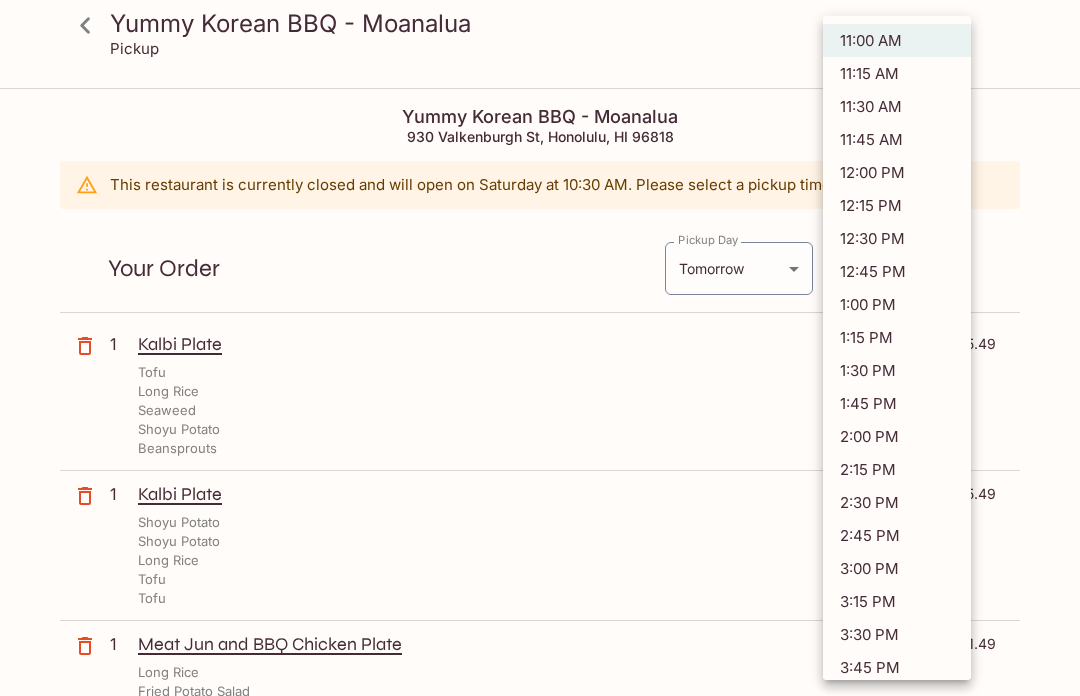 click on "1:30 PM" at bounding box center [897, 370] 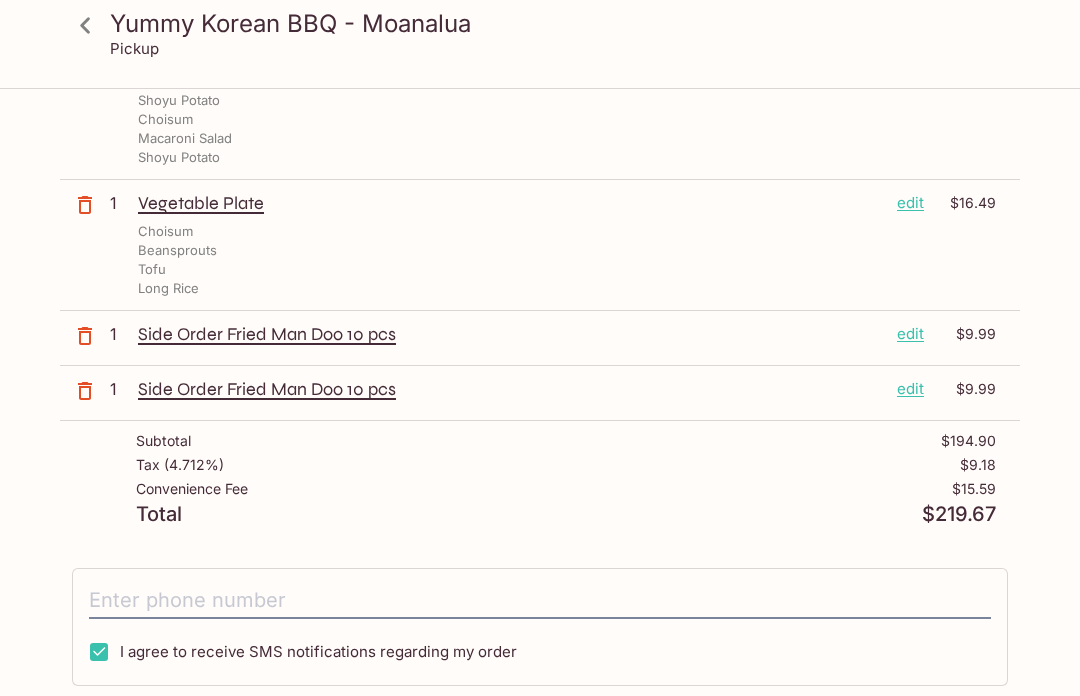 scroll, scrollTop: 1097, scrollLeft: 0, axis: vertical 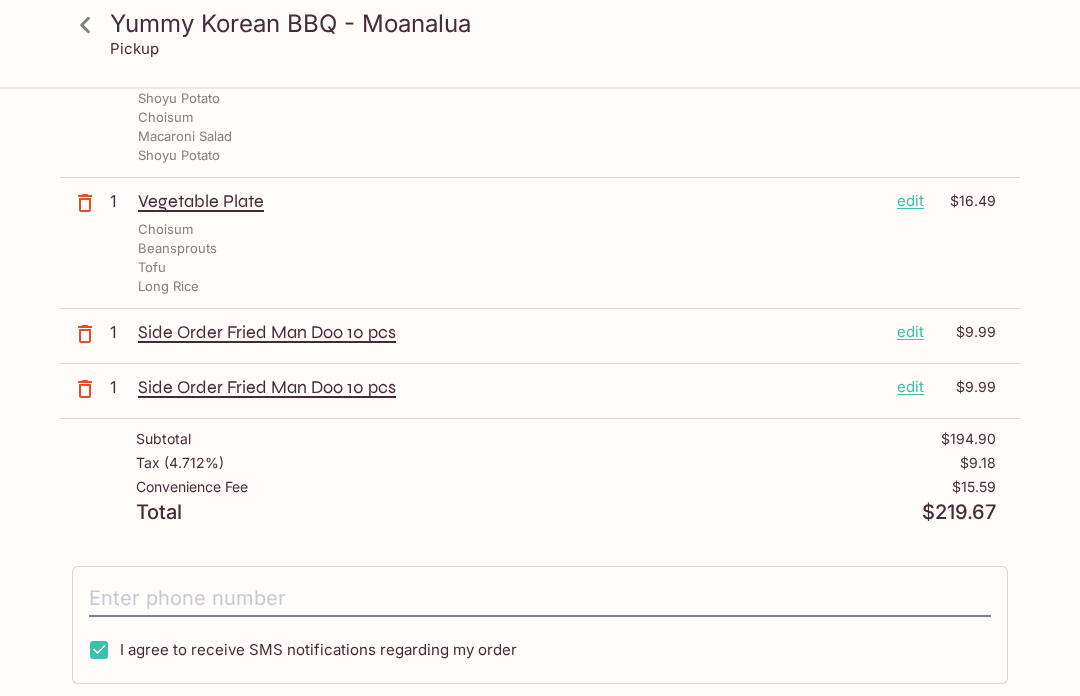 click at bounding box center (540, 599) 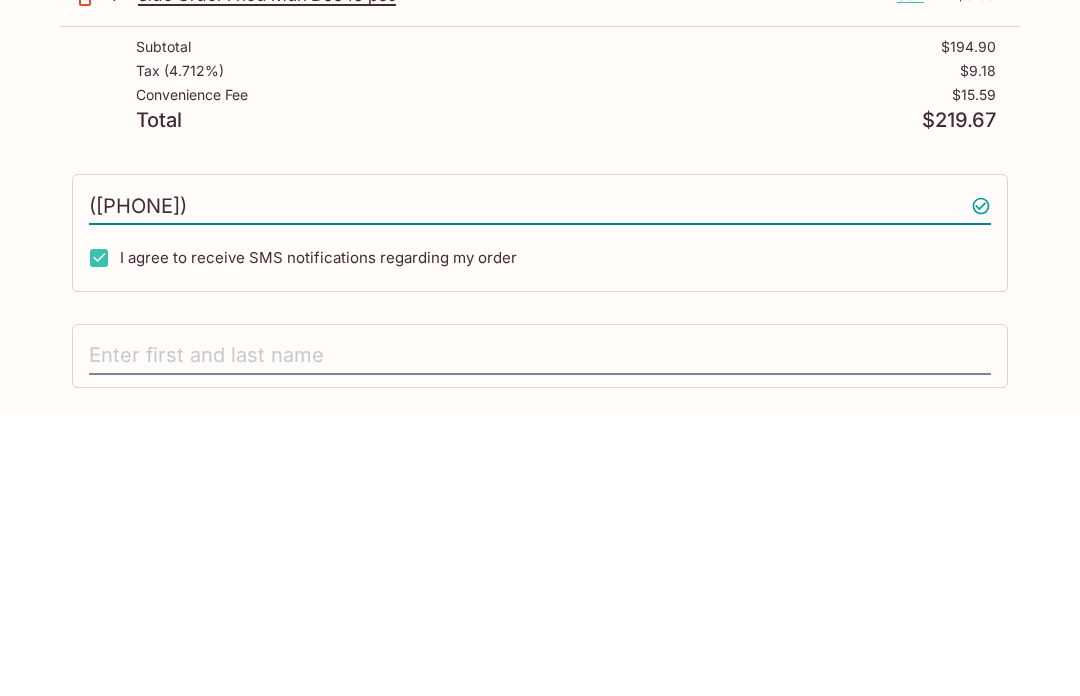 scroll, scrollTop: 1330, scrollLeft: 0, axis: vertical 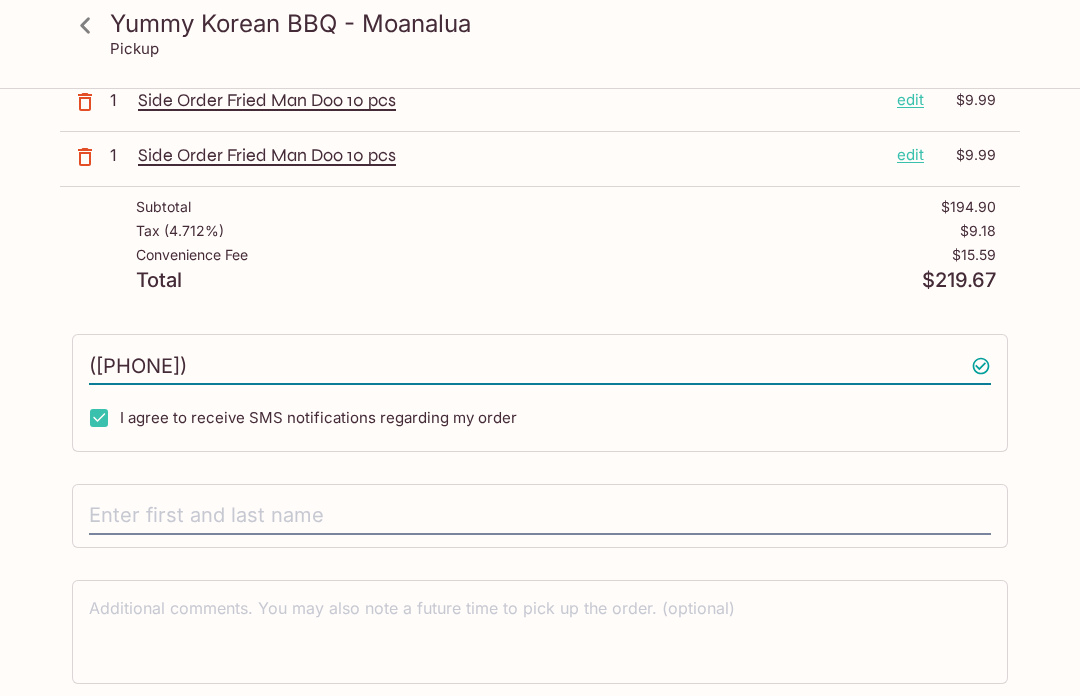 type on "([PHONE])" 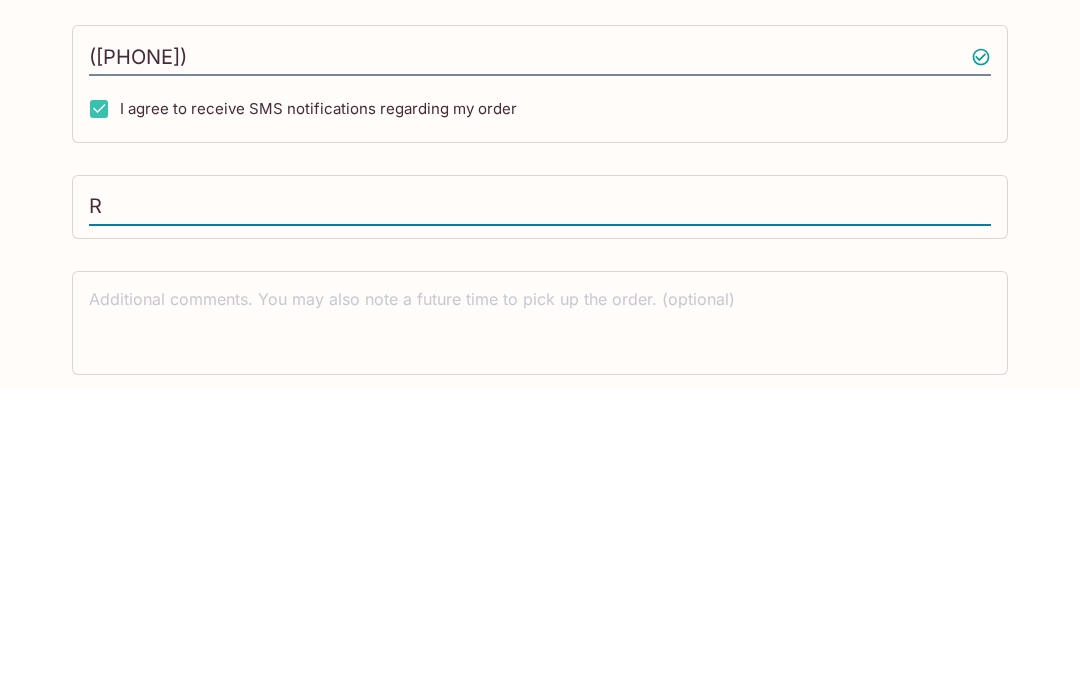 scroll, scrollTop: 1355, scrollLeft: 0, axis: vertical 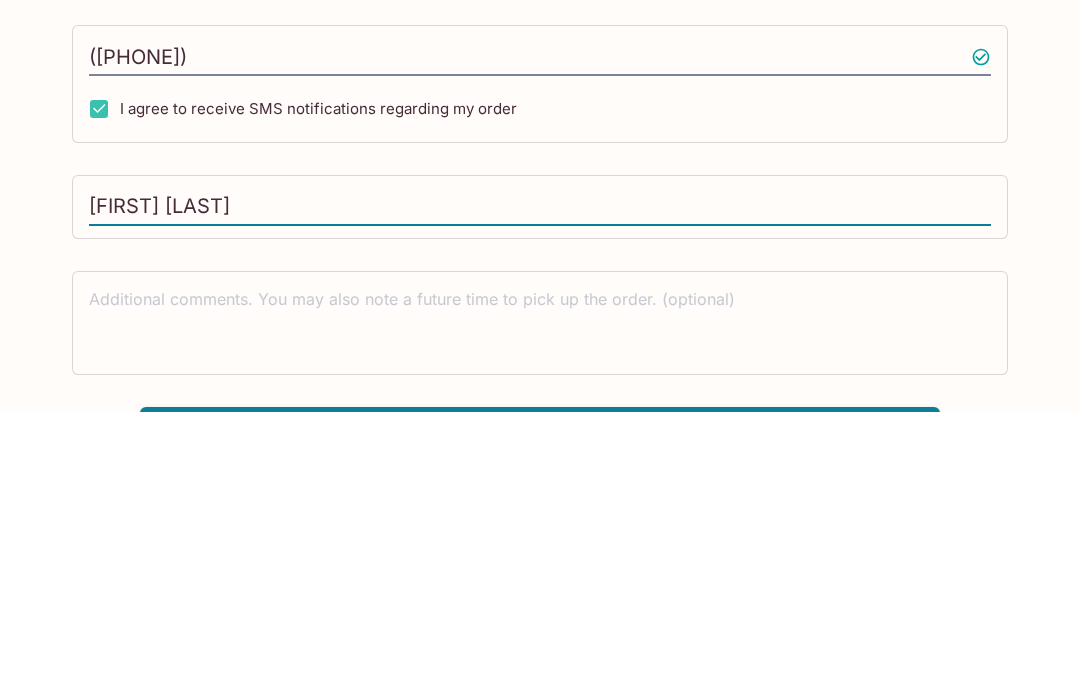 type on "[FIRST] [LAST]" 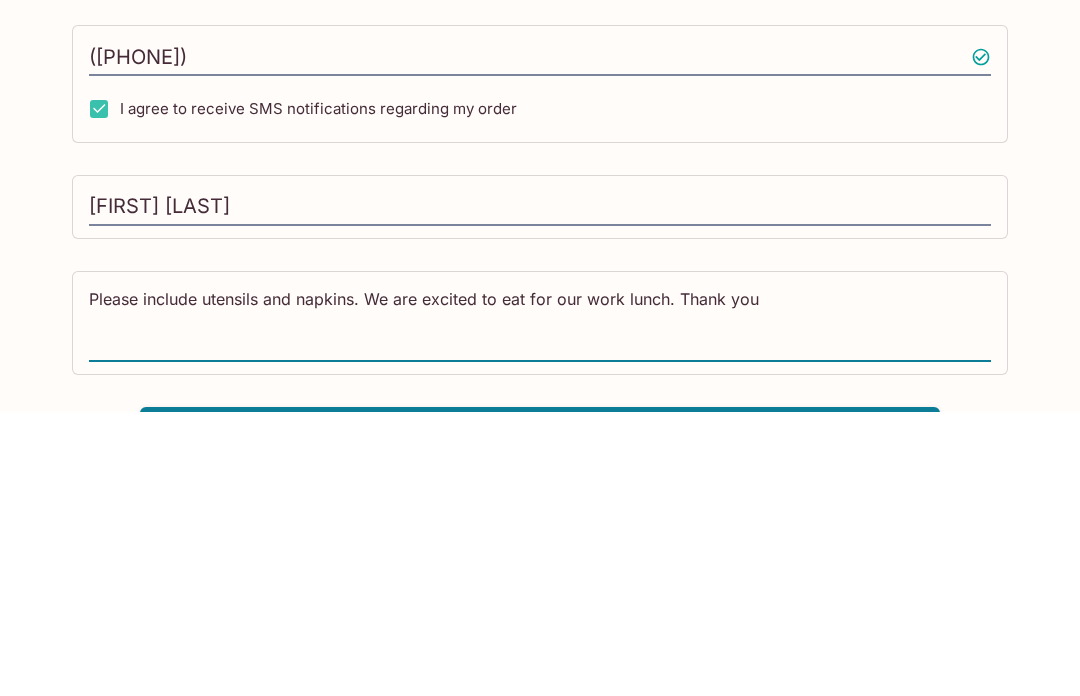 scroll, scrollTop: 1330, scrollLeft: 0, axis: vertical 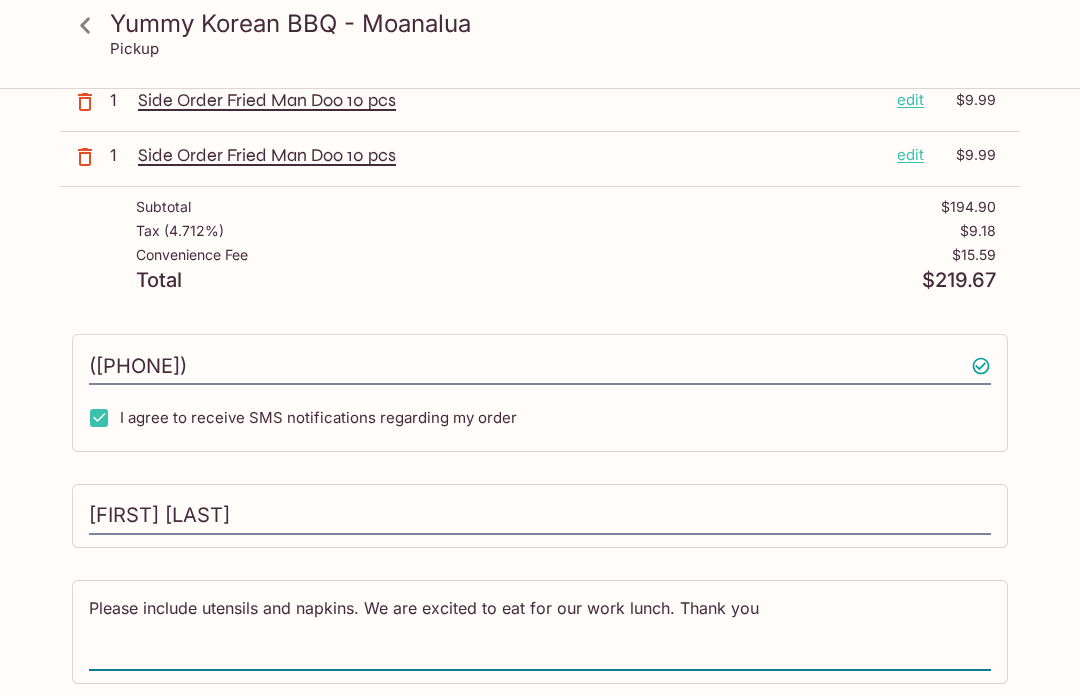 type on "Please include utensils and napkins. We are excited to eat for our work lunch. Thank you" 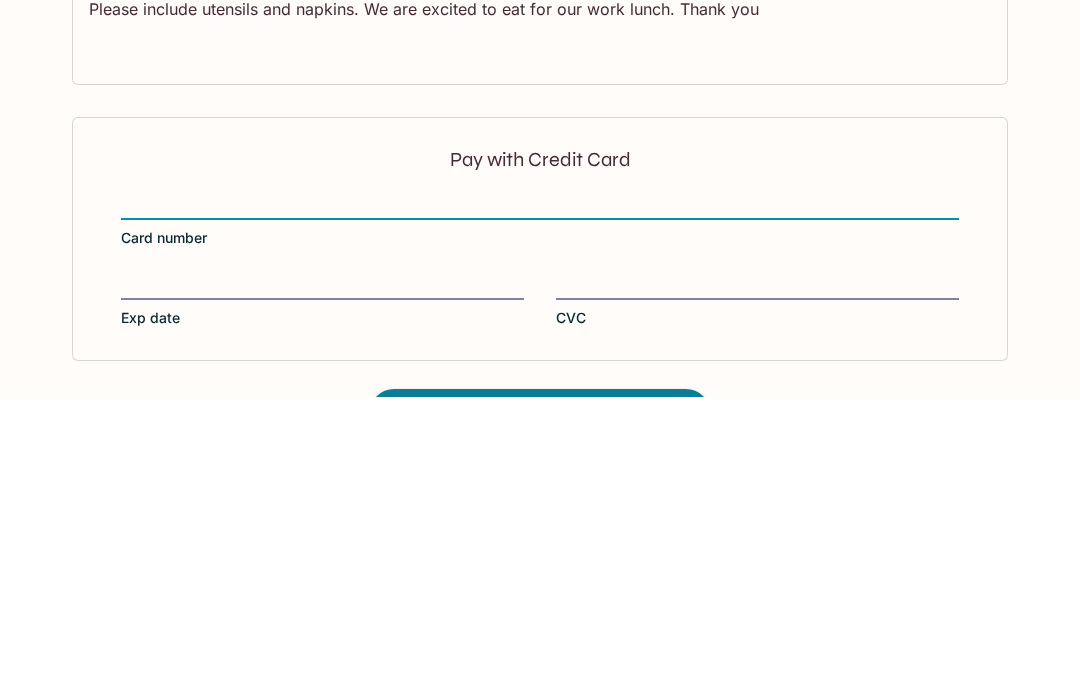 scroll, scrollTop: 1645, scrollLeft: 0, axis: vertical 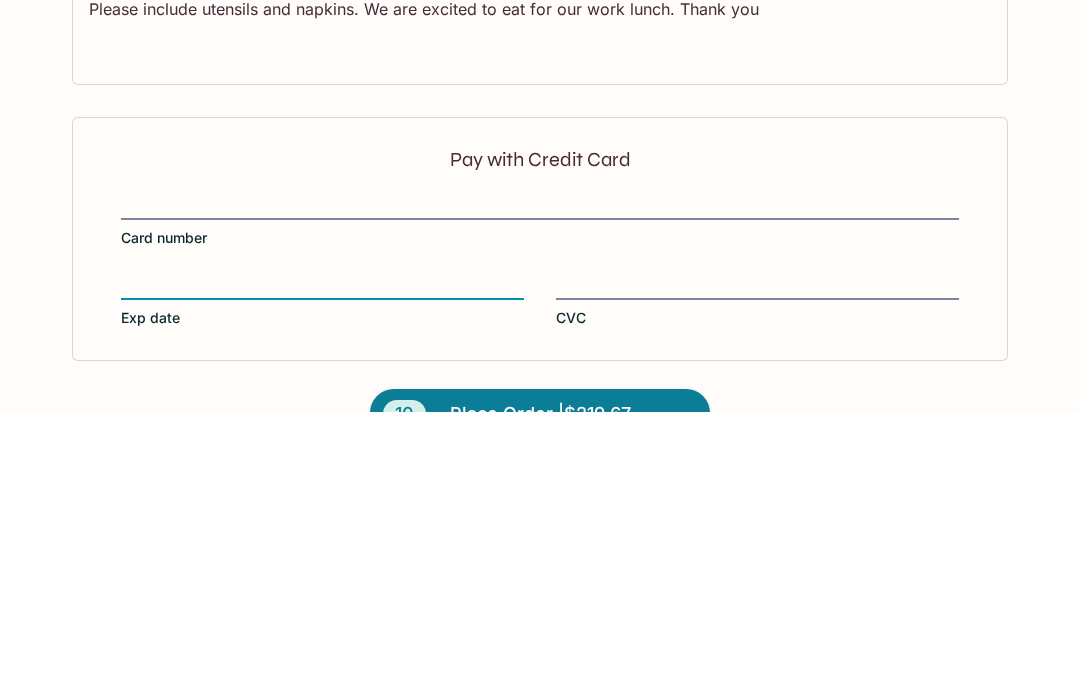 click on "CVC" at bounding box center [757, 584] 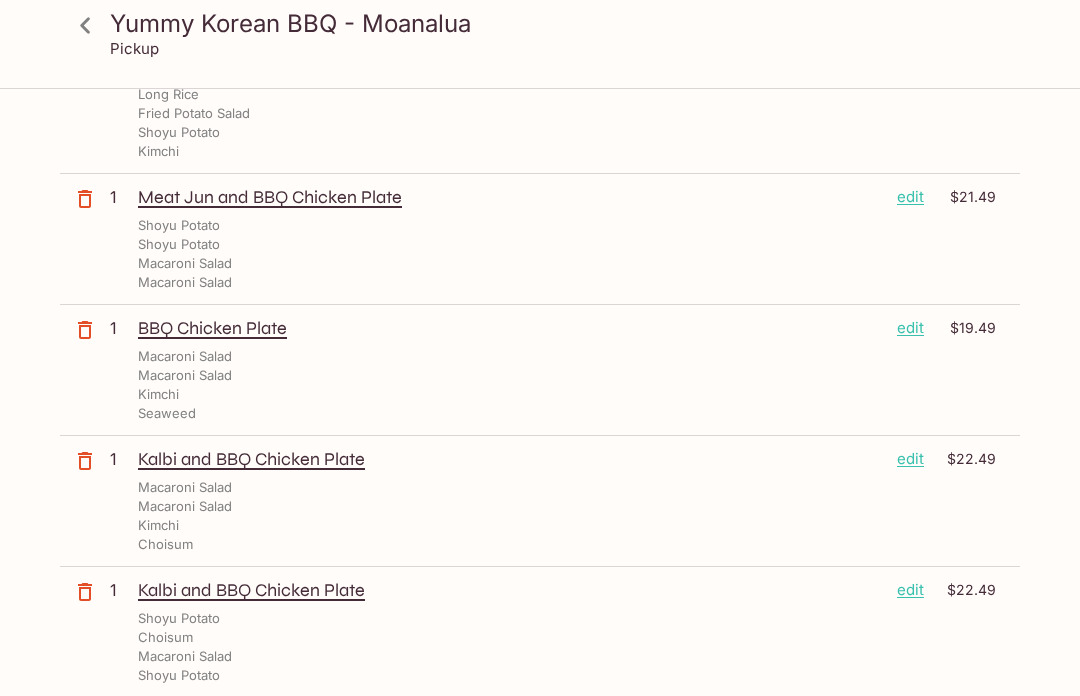 scroll, scrollTop: 0, scrollLeft: 0, axis: both 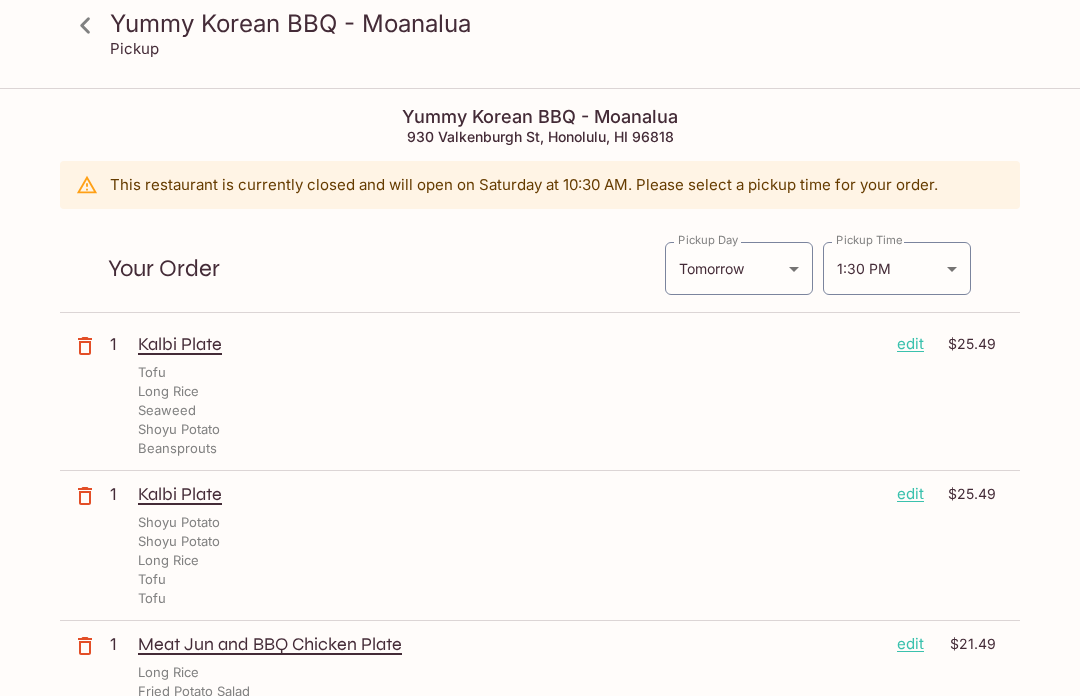 click on "Yummy Korean BBQ - Moanalua Pickup Yummy Korean BBQ - Moanalua [NUMBER] [STREET], [CITY], [STATE] [ZIP] This restaurant is currently closed and will open on   Saturday   at   10:30 AM . Please select a pickup time for your order. Your Order Pickup Day Tomorrow Tomorrow Pickup Day Pickup Time 1:30 PM 2025-08-02T23:30:00.000000Z Pickup Time 1 Kalbi Plate edit $25.49 Tofu Long Rice  Seaweed Shoyu Potato Beansprouts 1 Kalbi Plate edit $25.49 Shoyu Potato Shoyu Potato Long Rice  Tofu Tofu 1 Meat Jun and BBQ Chicken Plate  edit $21.49 Long Rice  Fried Potato Salad Shoyu Potato Kimchi 1 Meat Jun and BBQ Chicken Plate  edit $21.49 Shoyu Potato Shoyu Potato Macaroni Salad Macaroni Salad 1 BBQ Chicken Plate edit $19.49 Macaroni Salad Macaroni Salad Kimchi Seaweed 1 Kalbi and BBQ Chicken Plate  edit $22.49 Macaroni Salad Macaroni Salad Kimchi Choisum 1 Kalbi and BBQ Chicken Plate  edit $22.49 Shoyu Potato Choisum Macaroni Salad Shoyu Potato 1 Vegetable Plate  edit $16.49 Choisum Beansprouts Tofu Long Rice  1 edit $9.99 1" at bounding box center [540, 438] 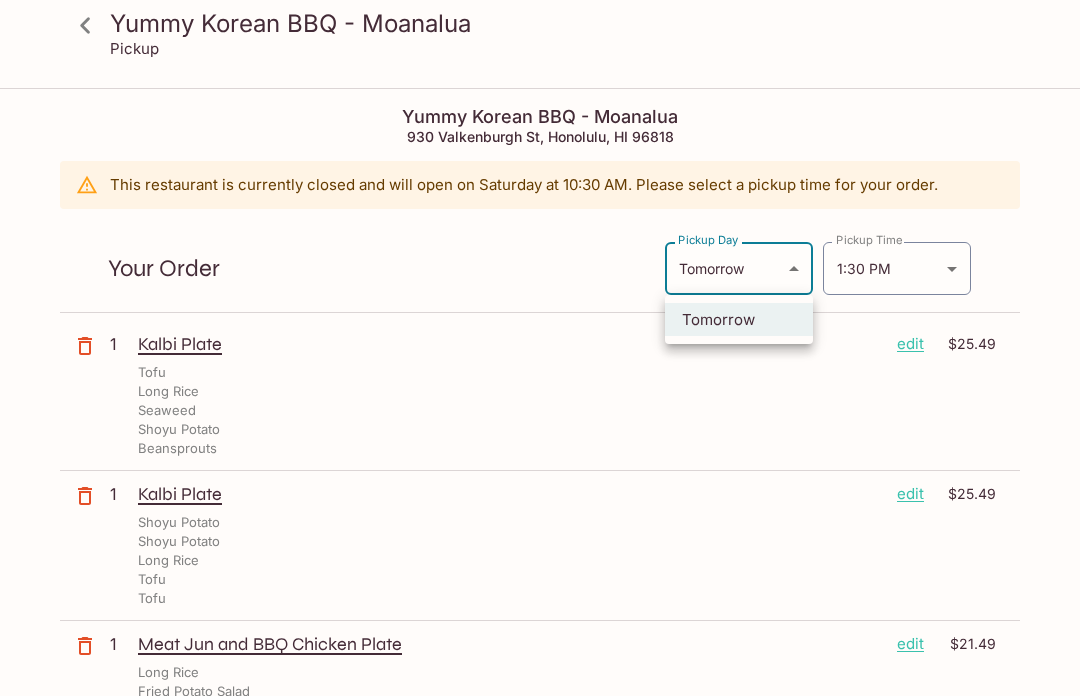 click at bounding box center (540, 348) 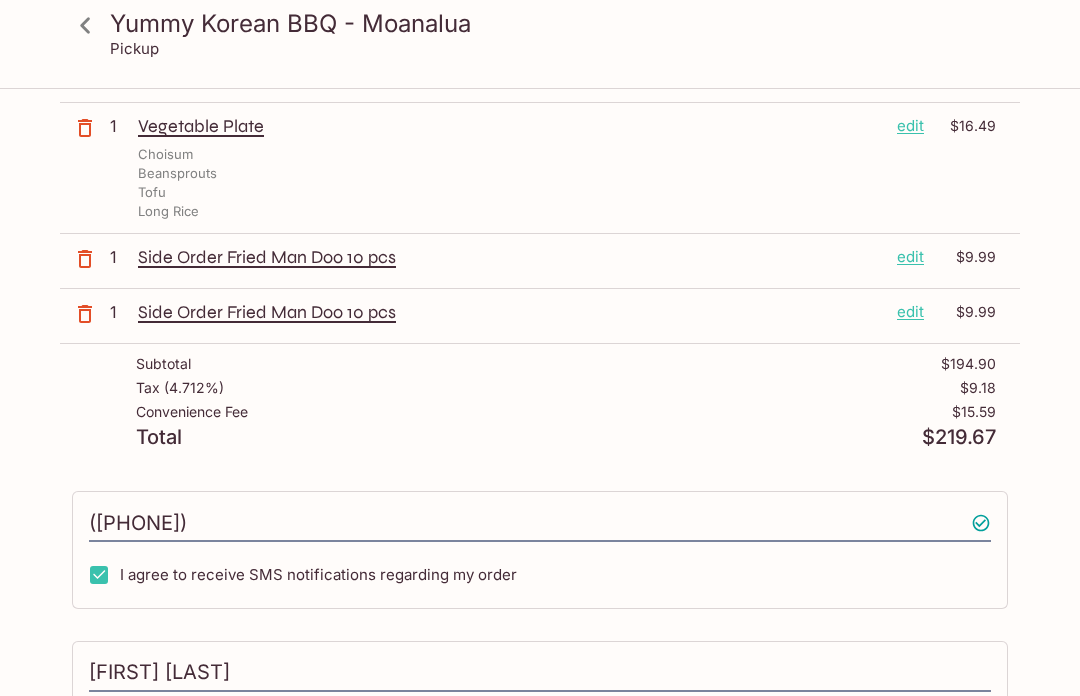 scroll, scrollTop: 1630, scrollLeft: 0, axis: vertical 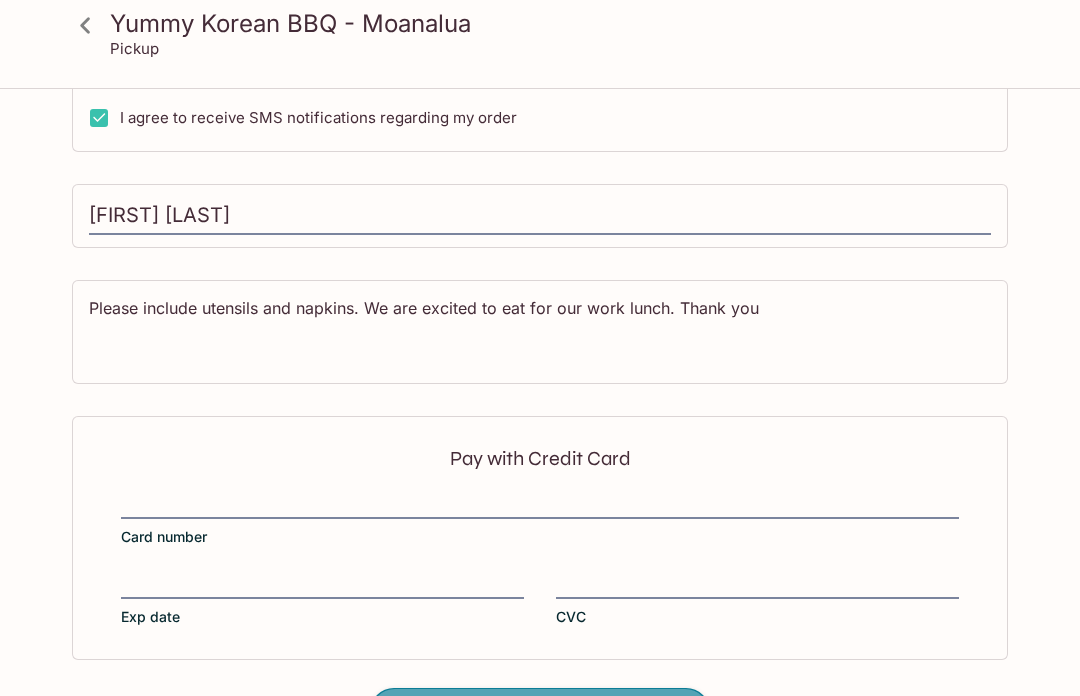 click on "Place Order |  $219.67" at bounding box center [540, 713] 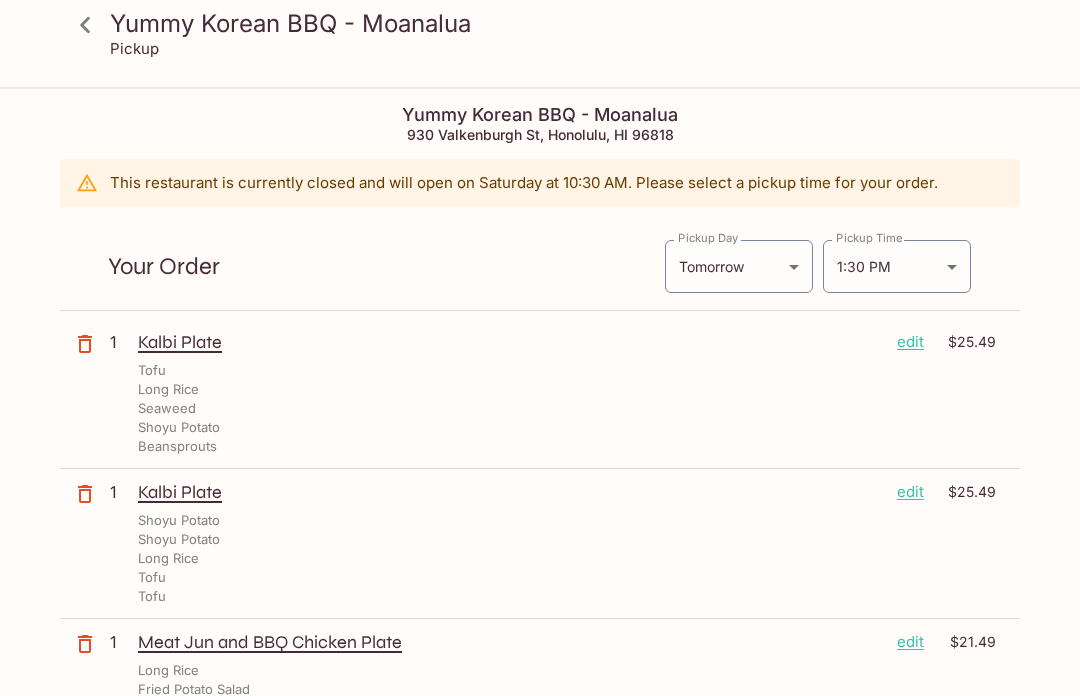 scroll, scrollTop: 0, scrollLeft: 0, axis: both 